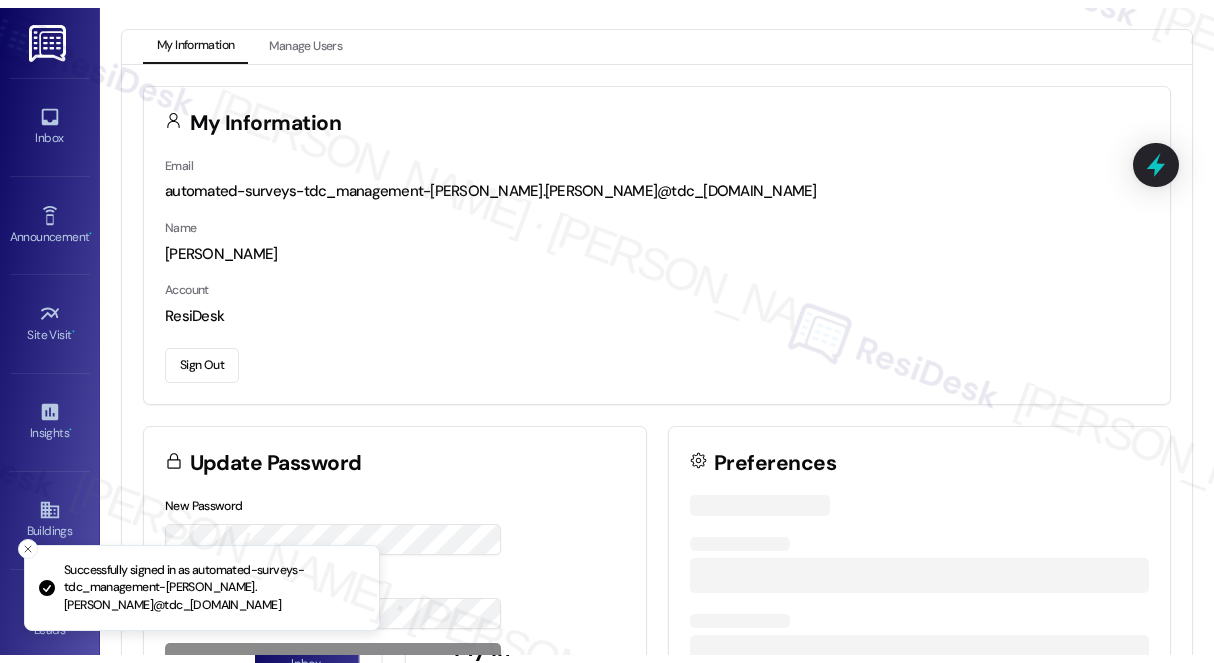 scroll, scrollTop: 0, scrollLeft: 0, axis: both 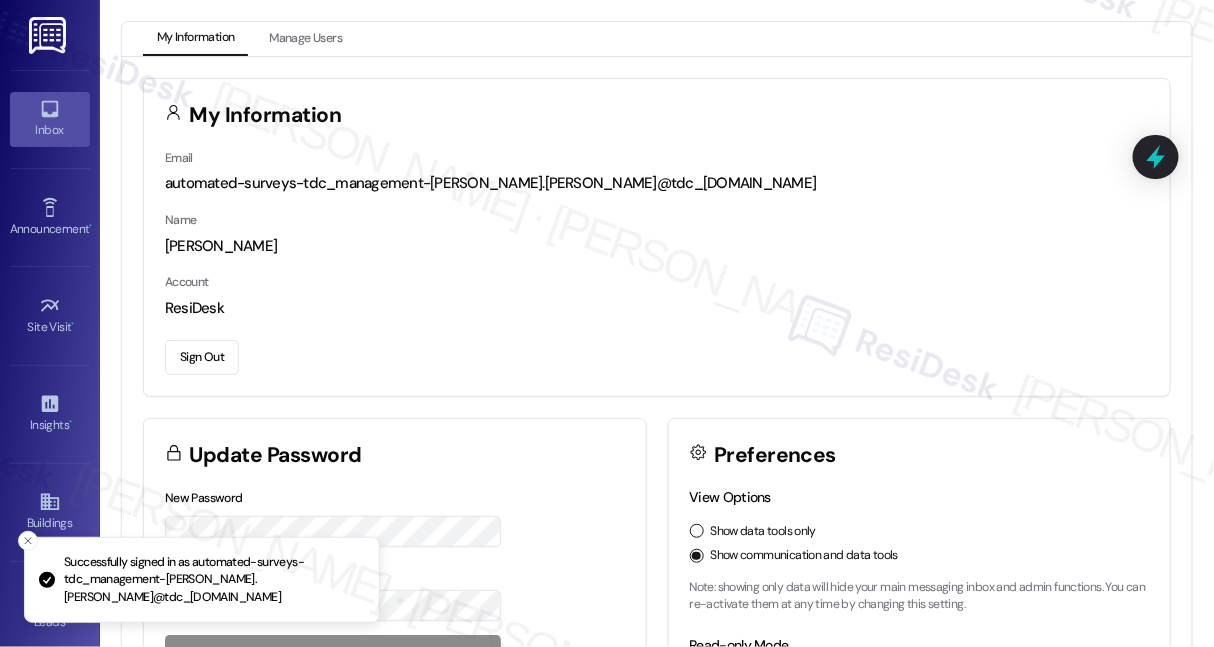 click on "Inbox" at bounding box center [50, 130] 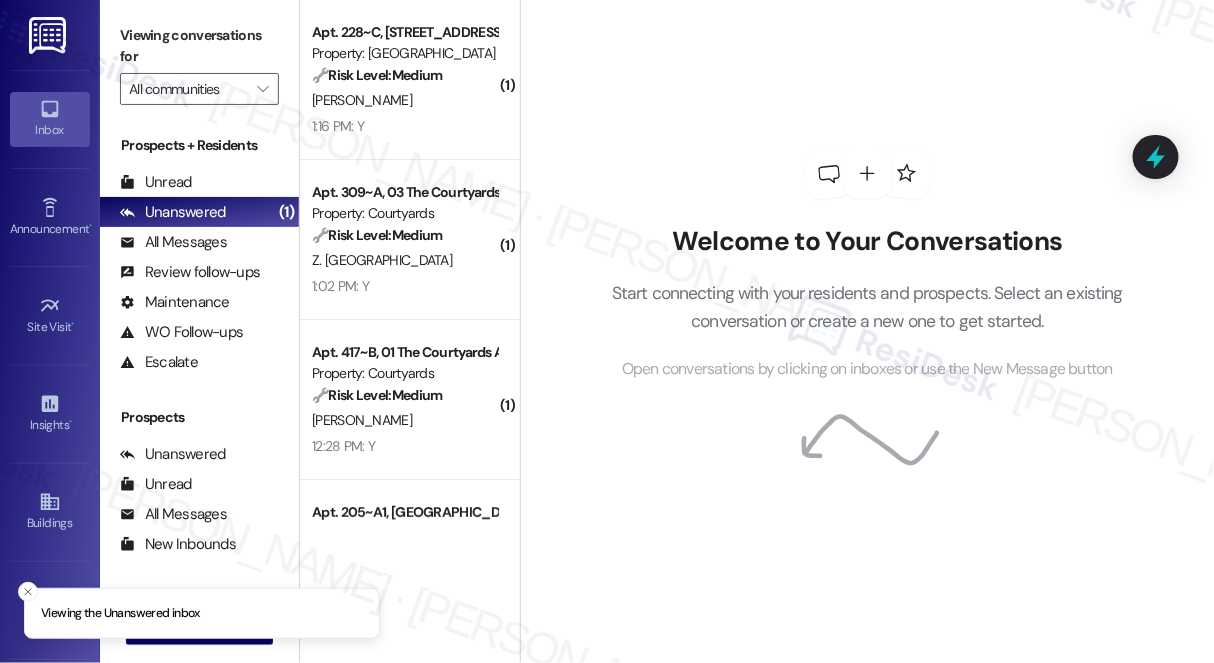 scroll, scrollTop: 599, scrollLeft: 0, axis: vertical 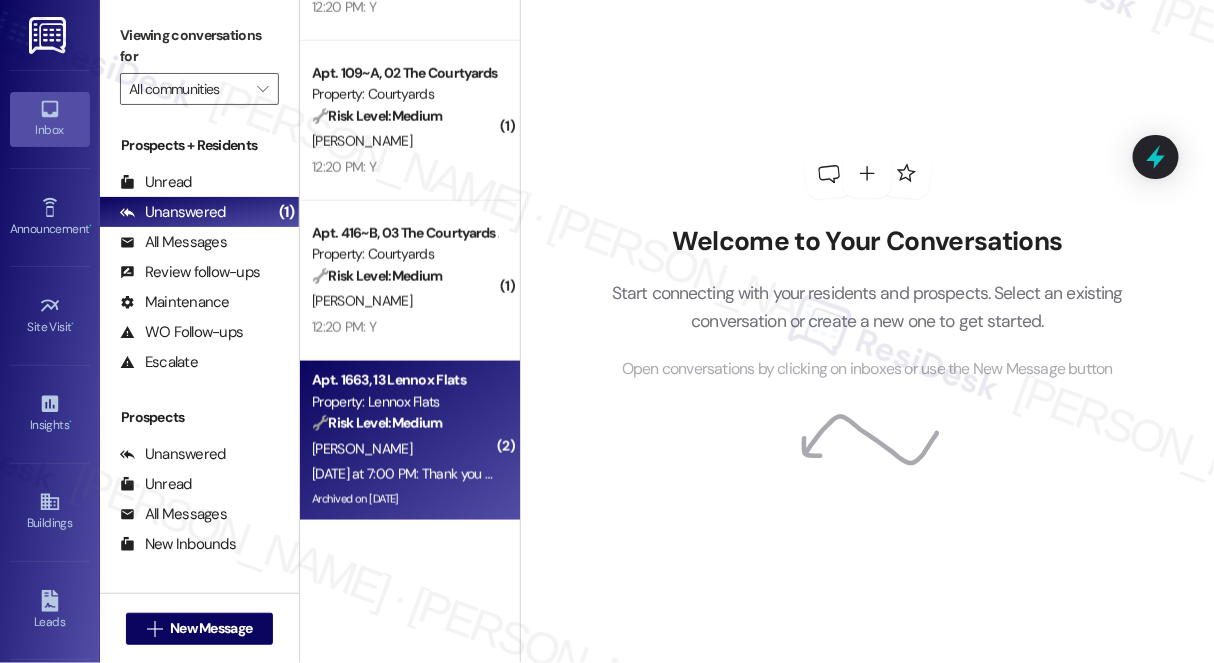 click on "[PERSON_NAME]" at bounding box center [404, 449] 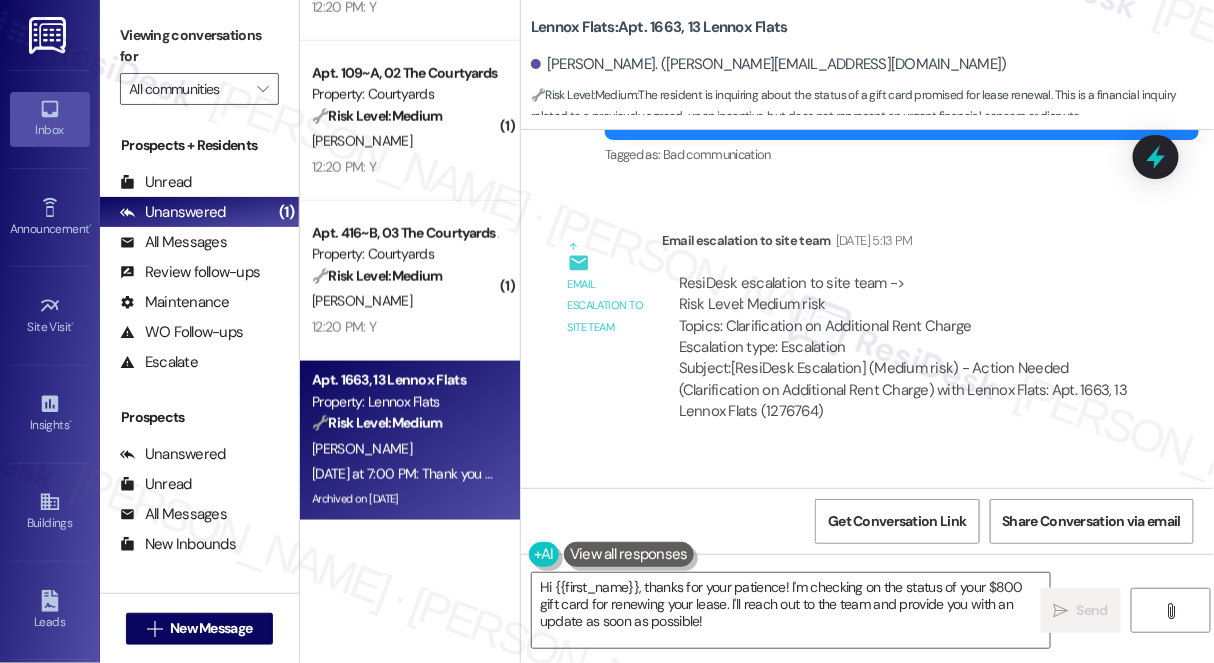 scroll, scrollTop: 22913, scrollLeft: 0, axis: vertical 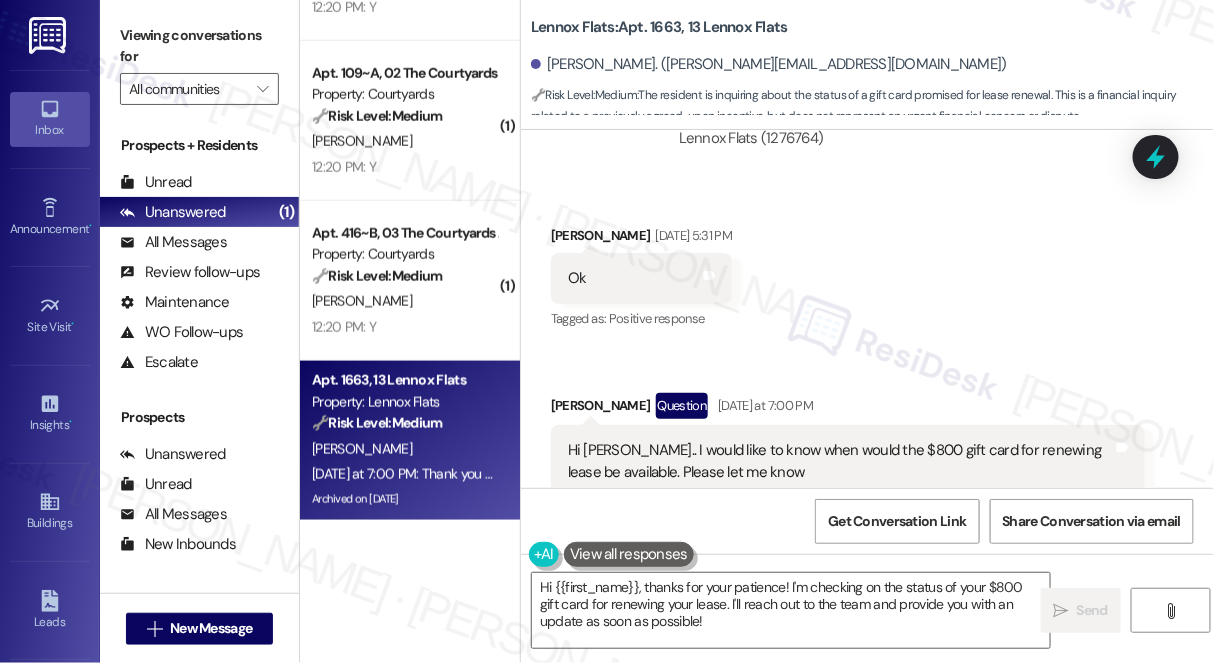 click on "Hi [PERSON_NAME].. I would like to know when would the $800 gift card for renewing lease be available. Please let me know" at bounding box center [840, 461] 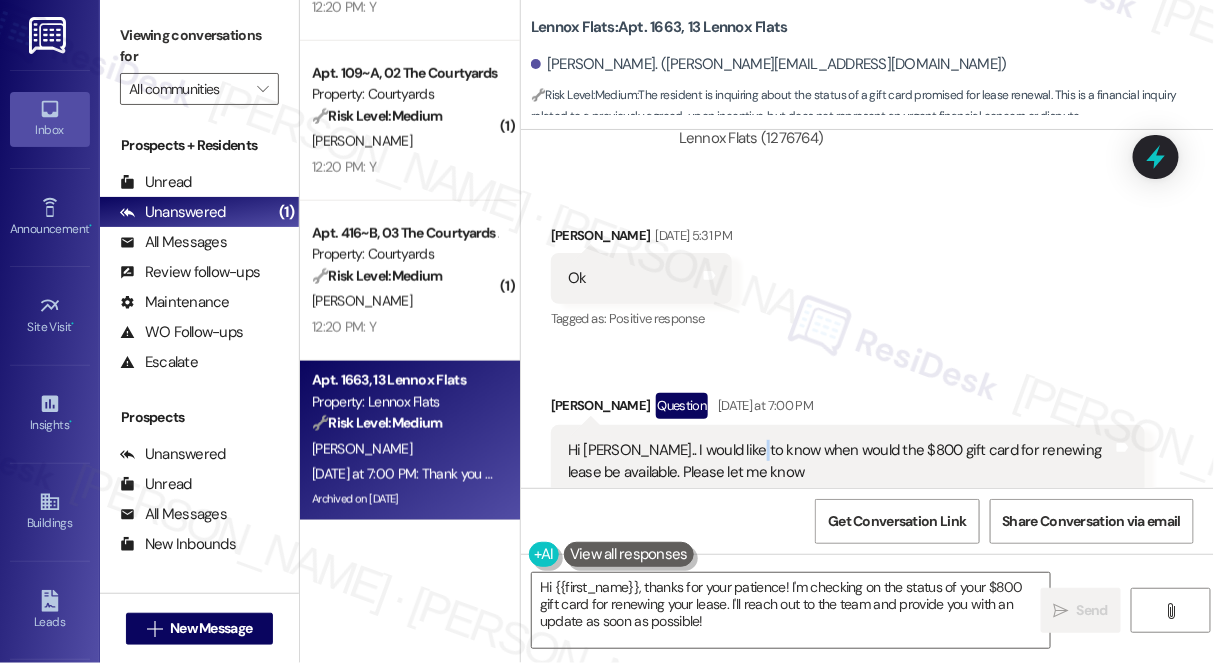 click on "Hi [PERSON_NAME].. I would like to know when would the $800 gift card for renewing lease be available. Please let me know" at bounding box center (840, 461) 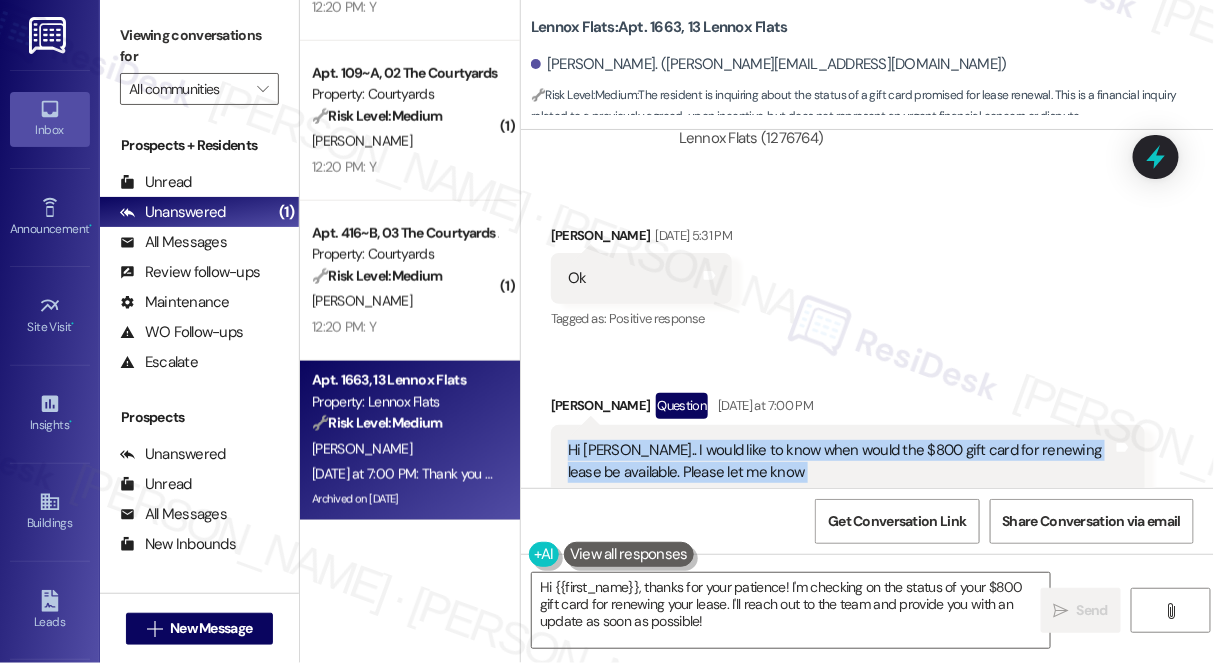 click on "Hi [PERSON_NAME].. I would like to know when would the $800 gift card for renewing lease be available. Please let me know" at bounding box center [840, 461] 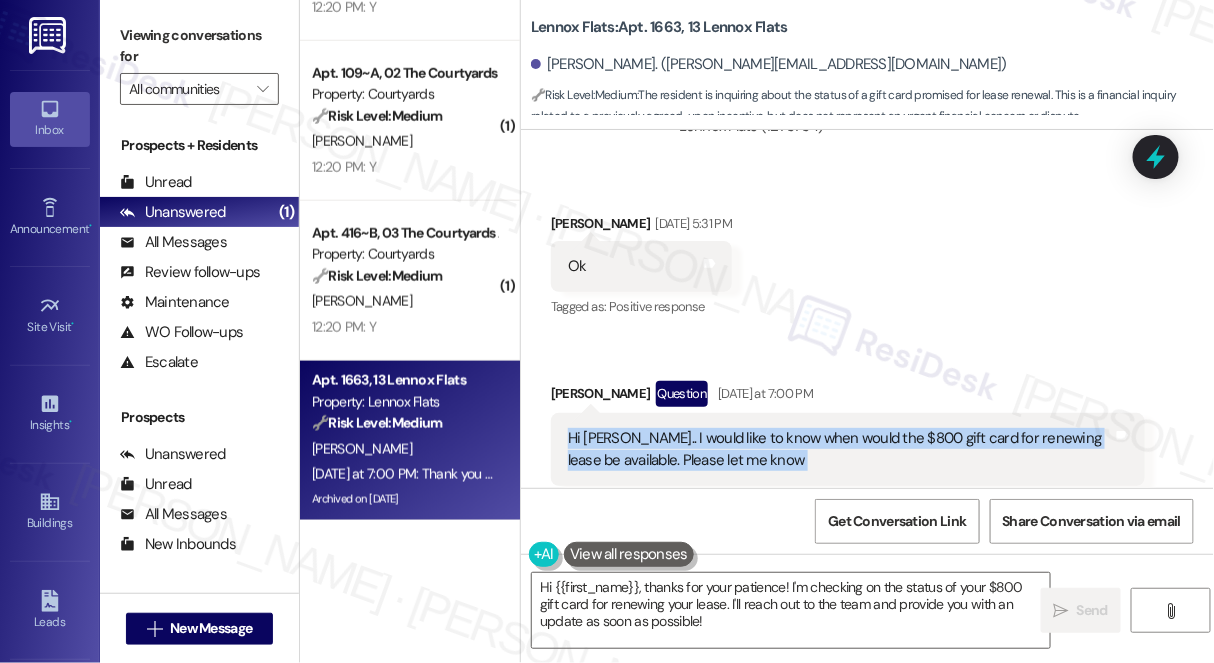 scroll, scrollTop: 23095, scrollLeft: 0, axis: vertical 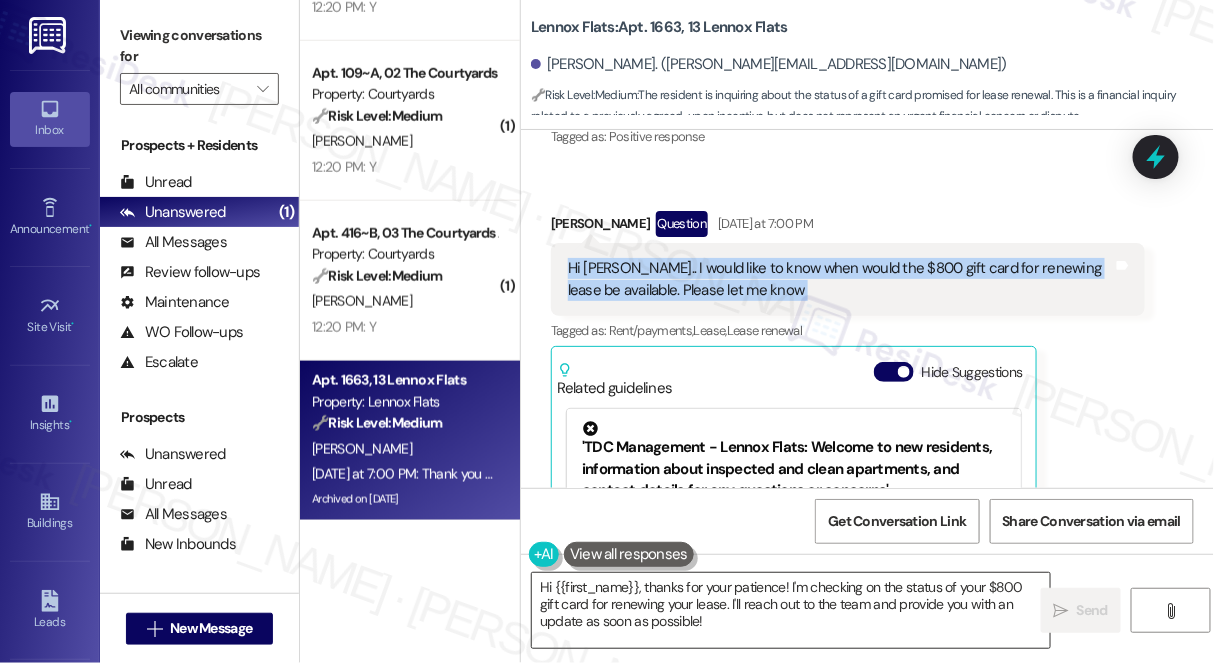 click on "Hi {{first_name}}, thanks for your patience! I'm checking on the status of your $800 gift card for renewing your lease. I'll reach out to the team and provide you with an update as soon as possible!" at bounding box center [791, 610] 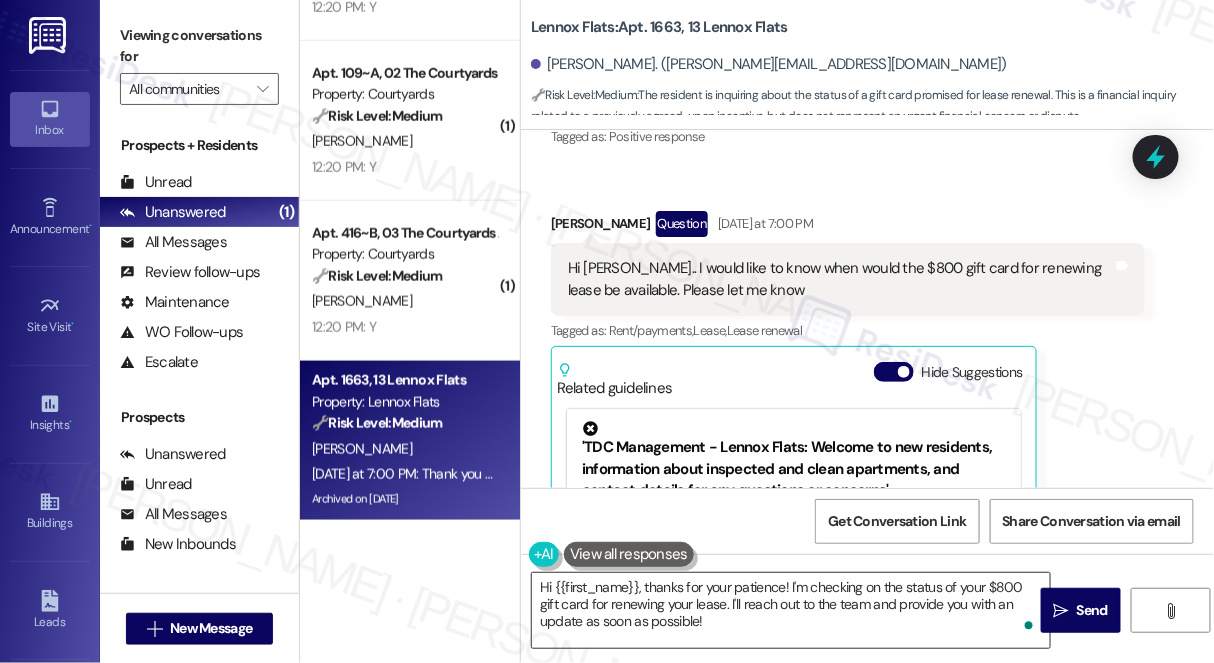 click on "Hi {{first_name}}, thanks for your patience! I'm checking on the status of your $800 gift card for renewing your lease. I'll reach out to the team and provide you with an update as soon as possible!" at bounding box center [791, 610] 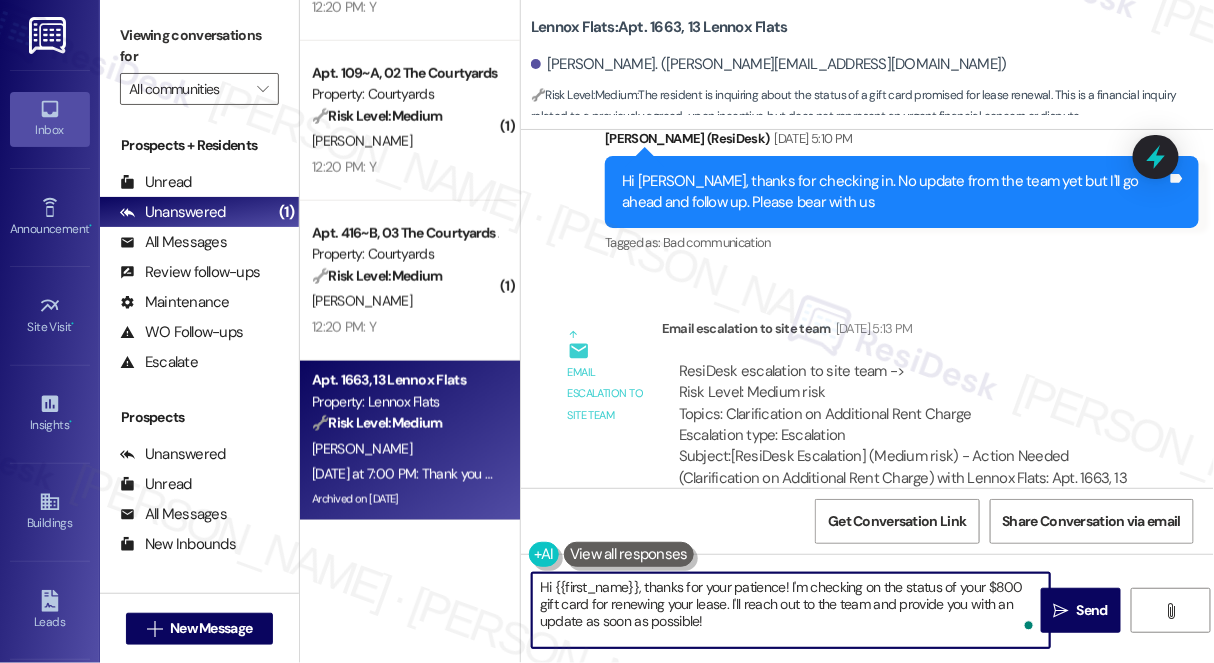 scroll, scrollTop: 22549, scrollLeft: 0, axis: vertical 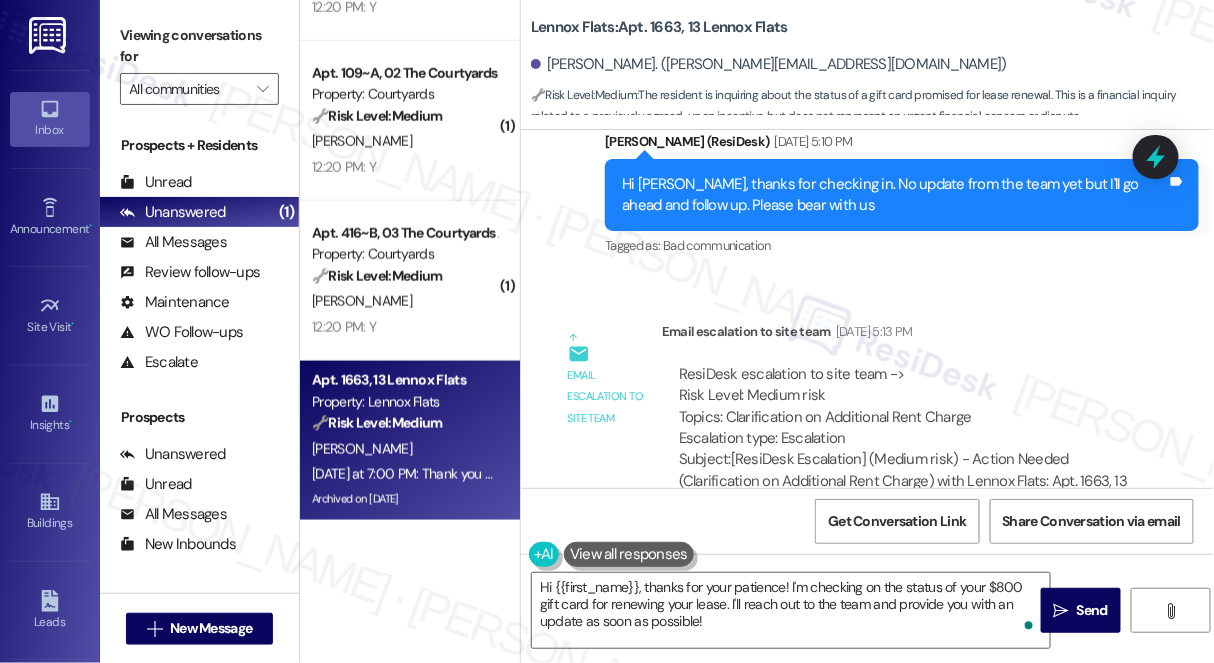 click on "ResiDesk escalation to site team ->
Risk Level: Medium risk
Topics: Clarification on Additional Rent Charge
Escalation type: Escalation" at bounding box center (903, 407) 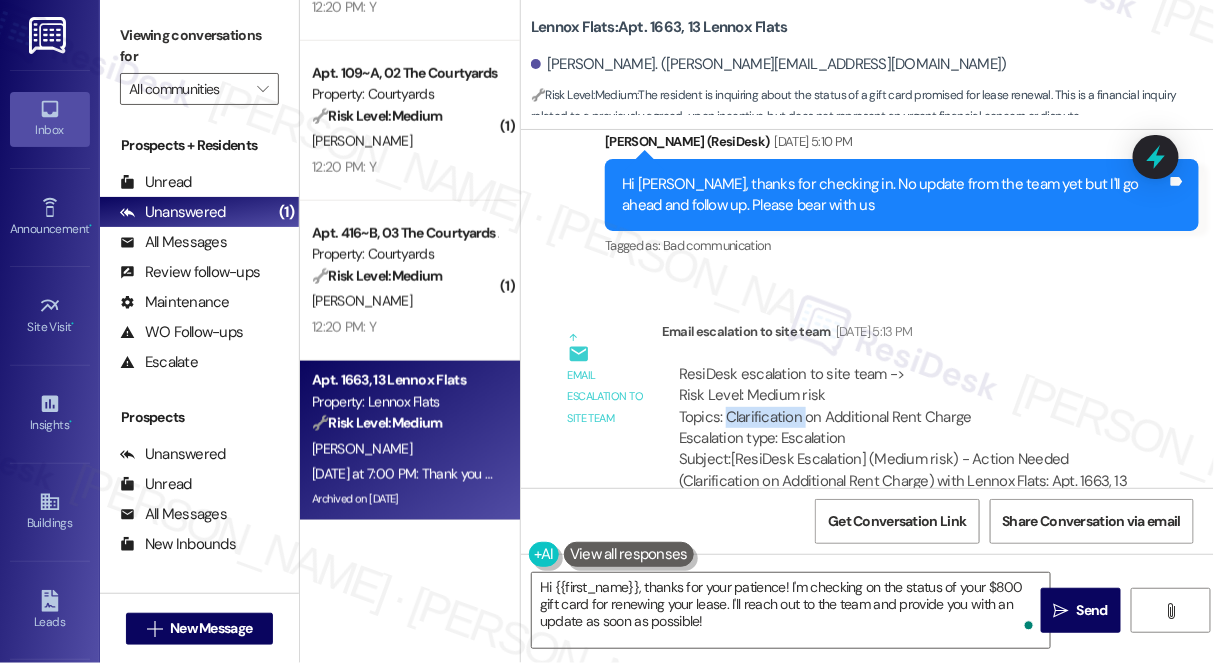 click on "ResiDesk escalation to site team ->
Risk Level: Medium risk
Topics: Clarification on Additional Rent Charge
Escalation type: Escalation" at bounding box center [903, 407] 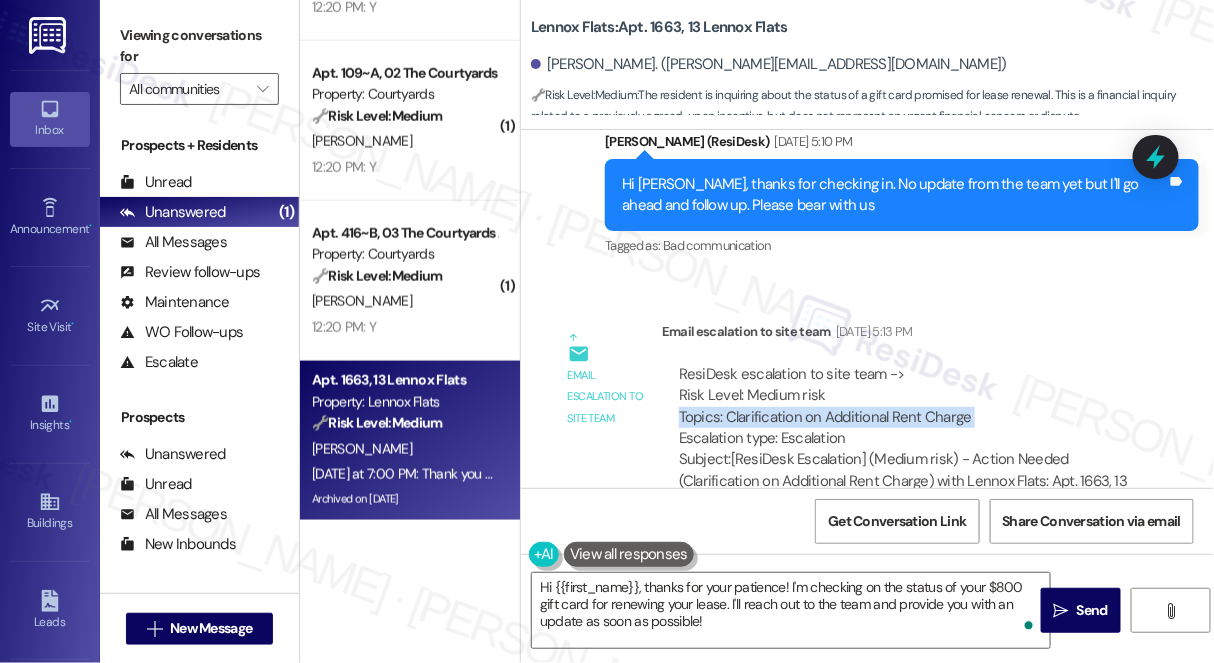 click on "ResiDesk escalation to site team ->
Risk Level: Medium risk
Topics: Clarification on Additional Rent Charge
Escalation type: Escalation" at bounding box center [903, 407] 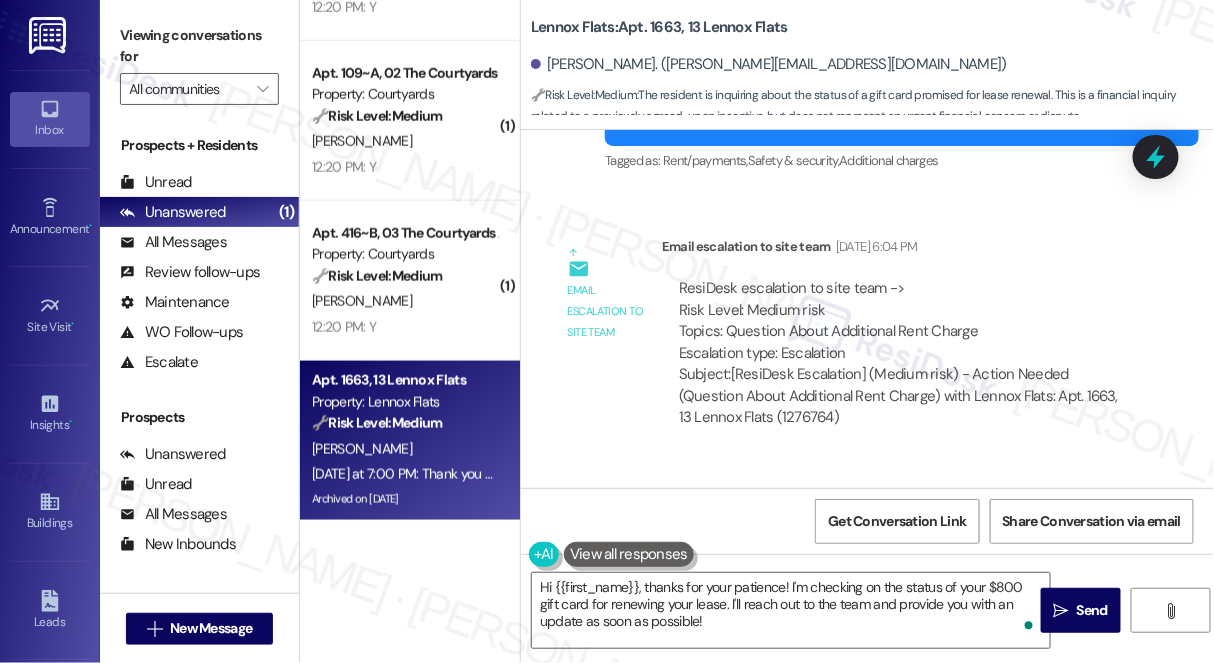 scroll, scrollTop: 21368, scrollLeft: 0, axis: vertical 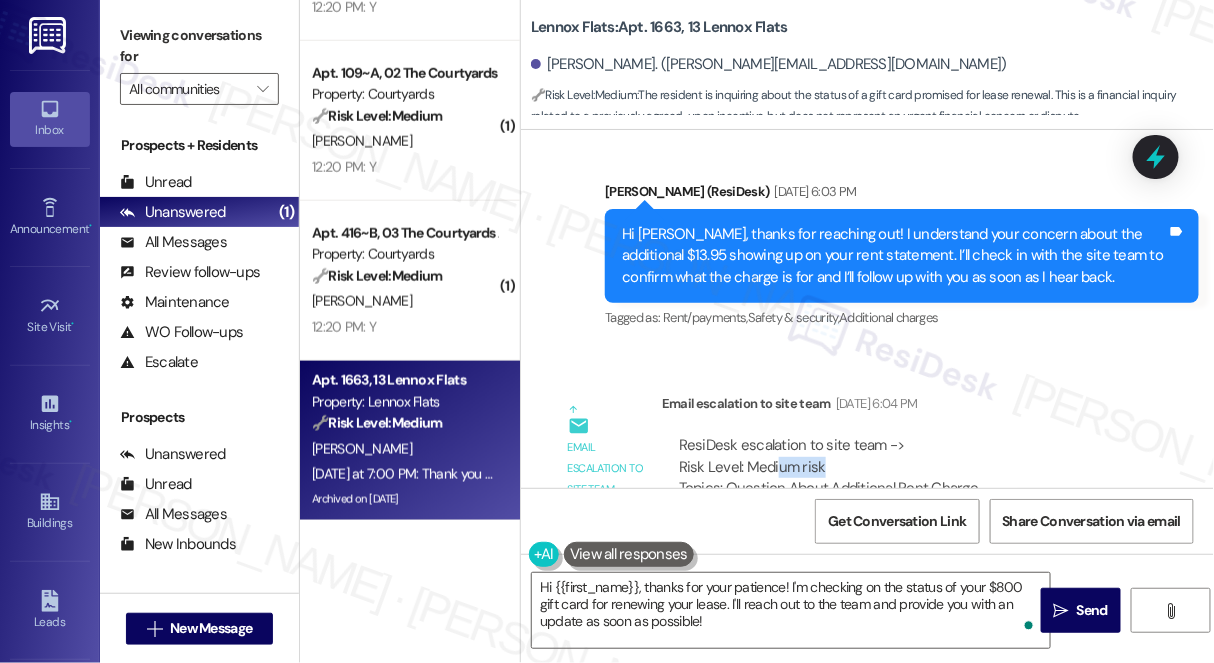 drag, startPoint x: 776, startPoint y: 317, endPoint x: 900, endPoint y: 316, distance: 124.004036 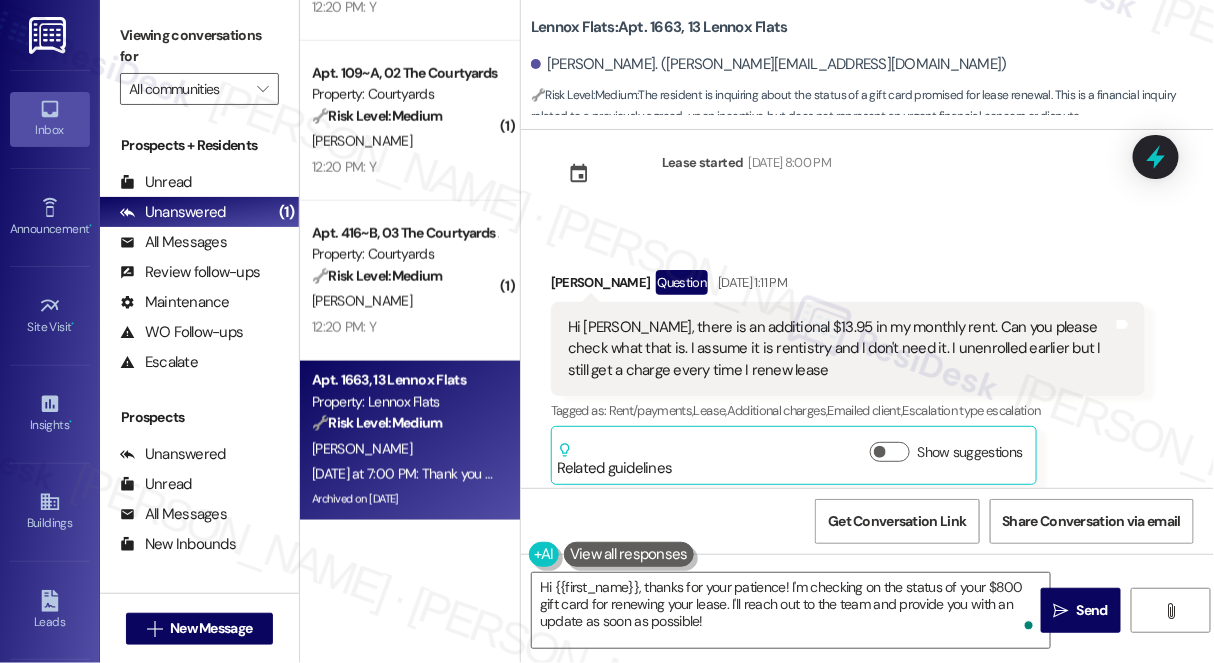 scroll, scrollTop: 20731, scrollLeft: 0, axis: vertical 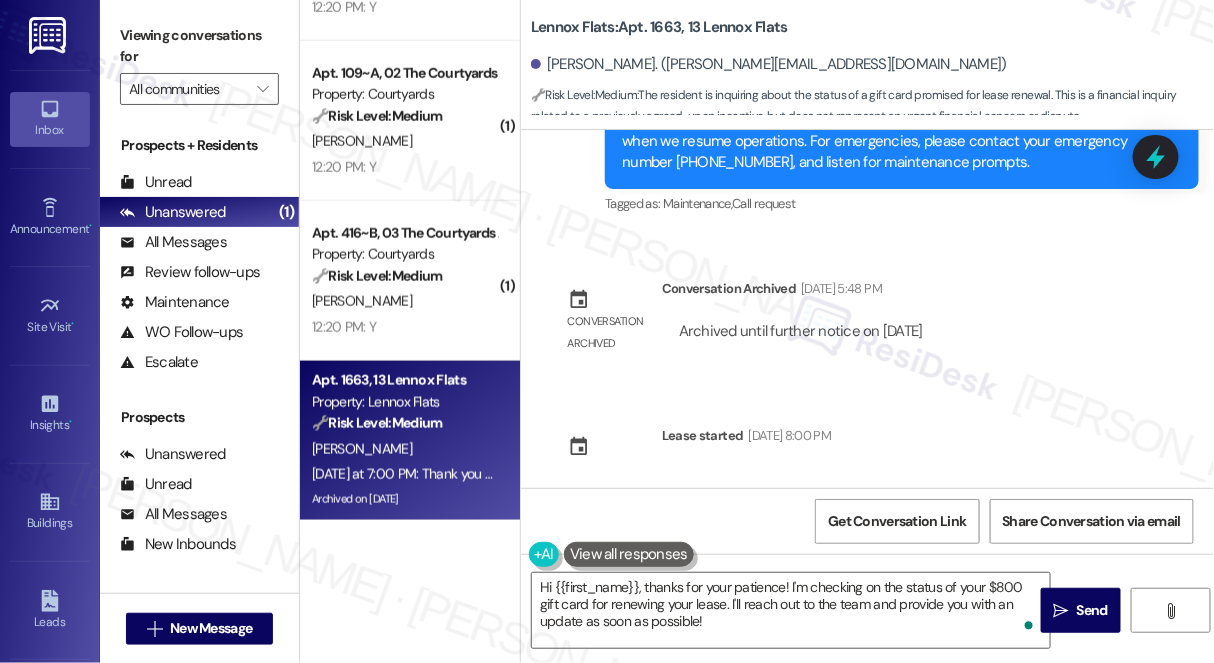 click on "Hi [PERSON_NAME], there is an additional $13.95 in my monthly rent. Can you please check what that is. I assume it is rentistry and I don't need it. I unenrolled earlier but I still get a charge every time I renew lease" at bounding box center [840, 622] 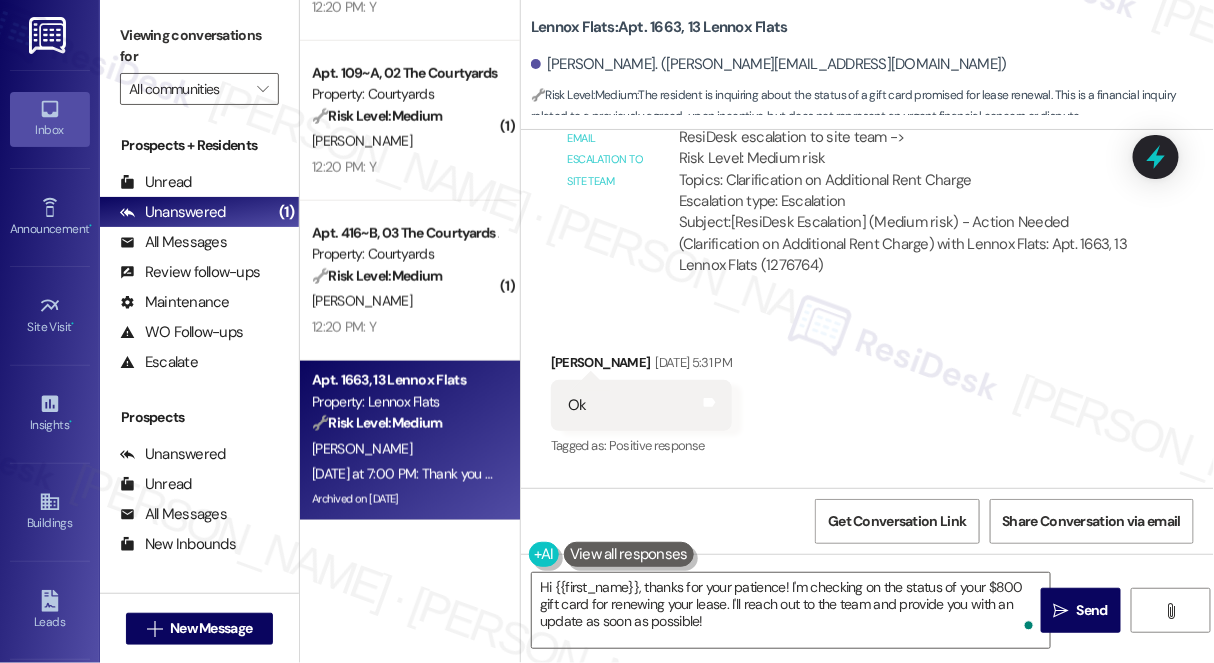 scroll, scrollTop: 23004, scrollLeft: 0, axis: vertical 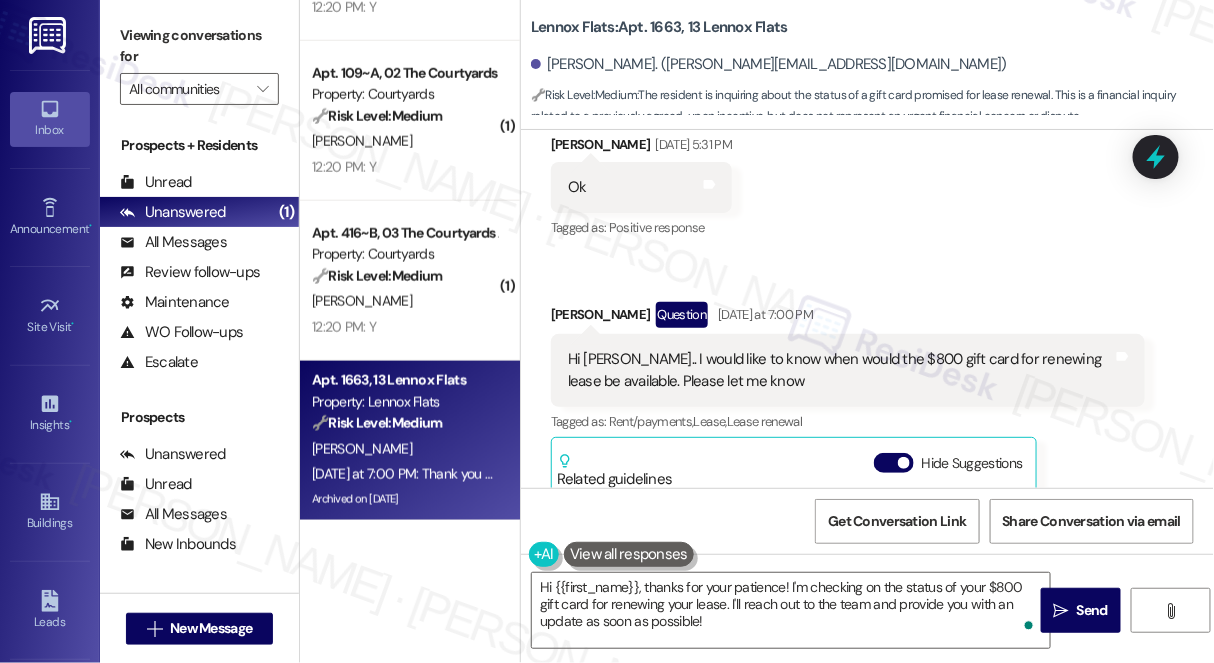 click on "Hi [PERSON_NAME].. I would like to know when would the $800 gift card for renewing lease be available. Please let me know" at bounding box center [840, 370] 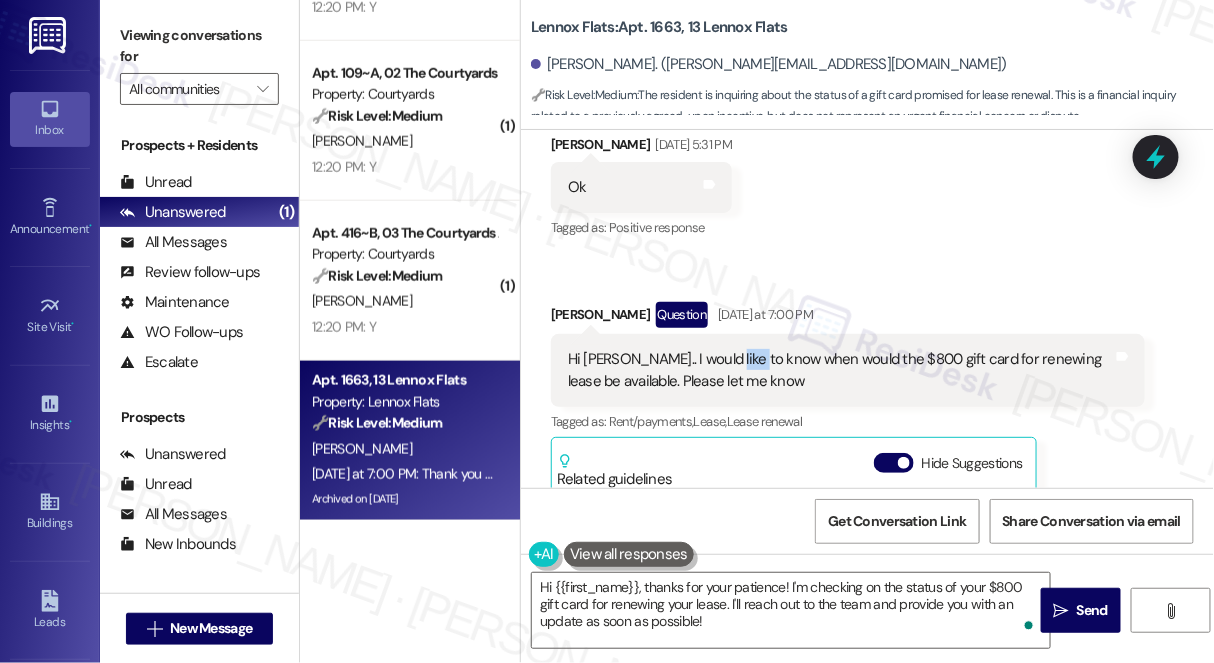 click on "Hi [PERSON_NAME].. I would like to know when would the $800 gift card for renewing lease be available. Please let me know" at bounding box center (840, 370) 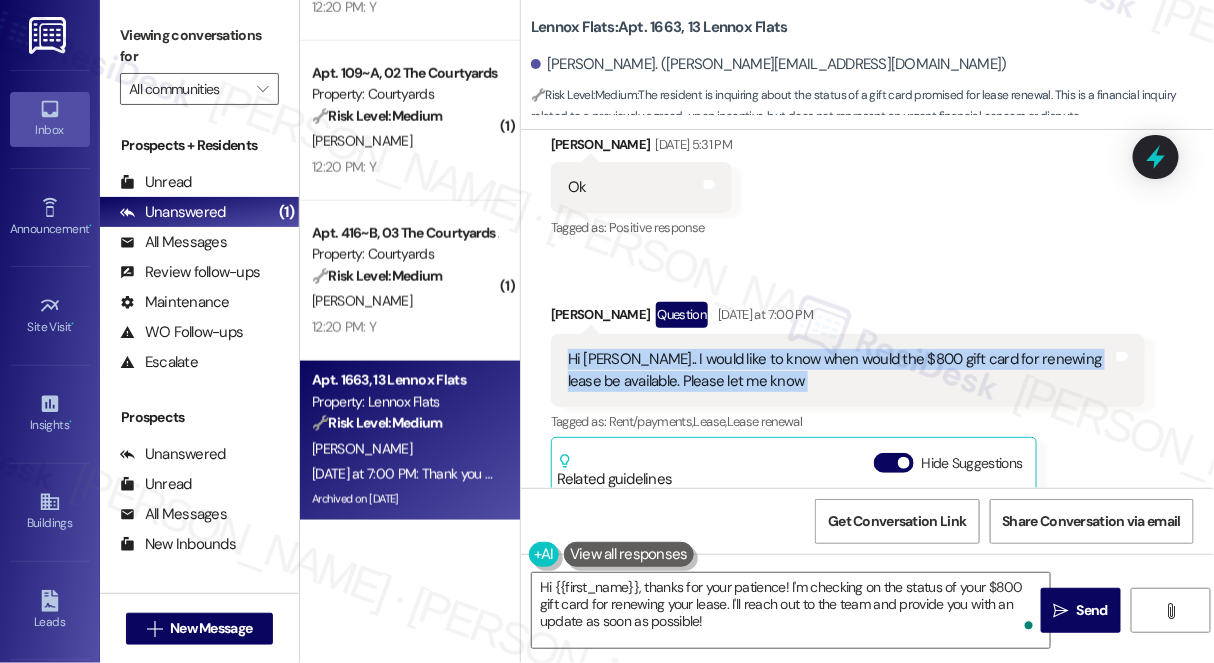 click on "Hi [PERSON_NAME].. I would like to know when would the $800 gift card for renewing lease be available. Please let me know" at bounding box center (840, 370) 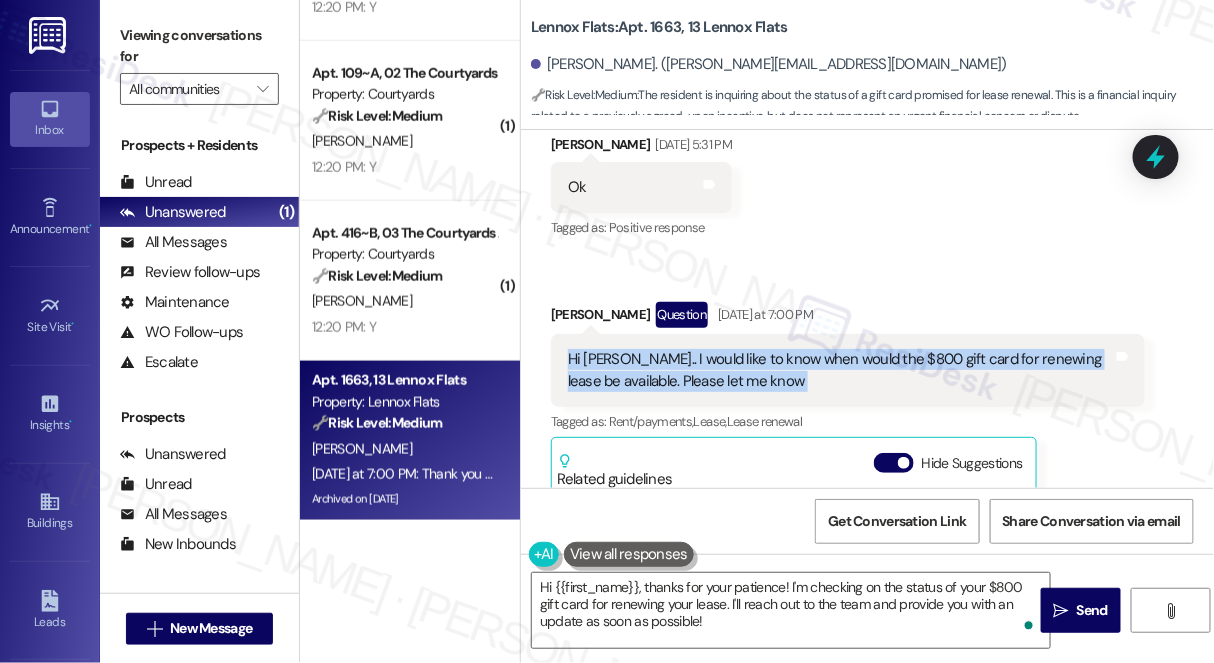 click on "Hi [PERSON_NAME].. I would like to know when would the $800 gift card for renewing lease be available. Please let me know" at bounding box center (840, 370) 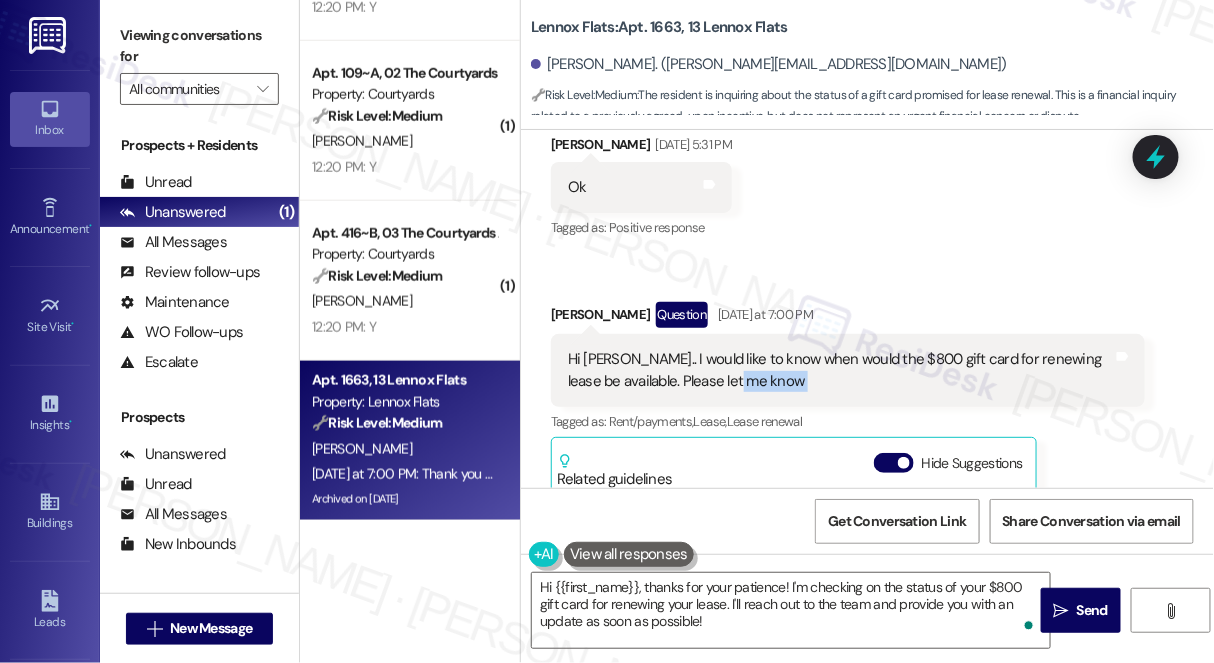 click on "Hi [PERSON_NAME].. I would like to know when would the $800 gift card for renewing lease be available. Please let me know" at bounding box center [840, 370] 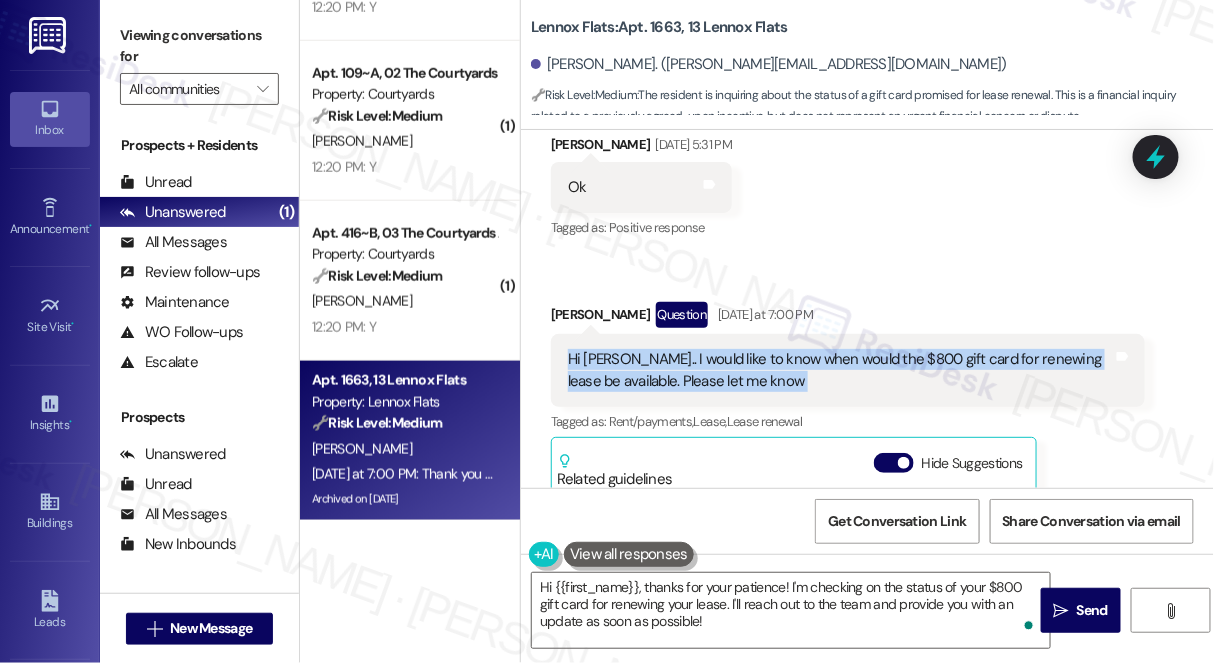 click on "Hi [PERSON_NAME].. I would like to know when would the $800 gift card for renewing lease be available. Please let me know" at bounding box center (840, 370) 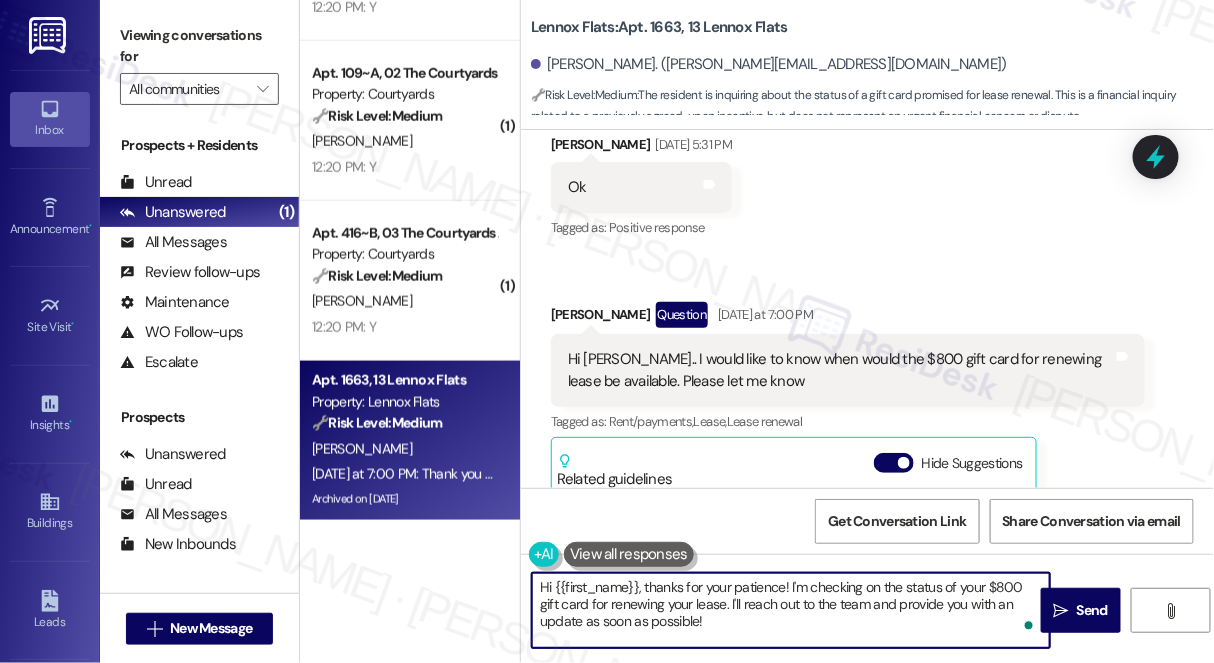 click on "Hi {{first_name}}, thanks for your patience! I'm checking on the status of your $800 gift card for renewing your lease. I'll reach out to the team and provide you with an update as soon as possible!" at bounding box center [791, 610] 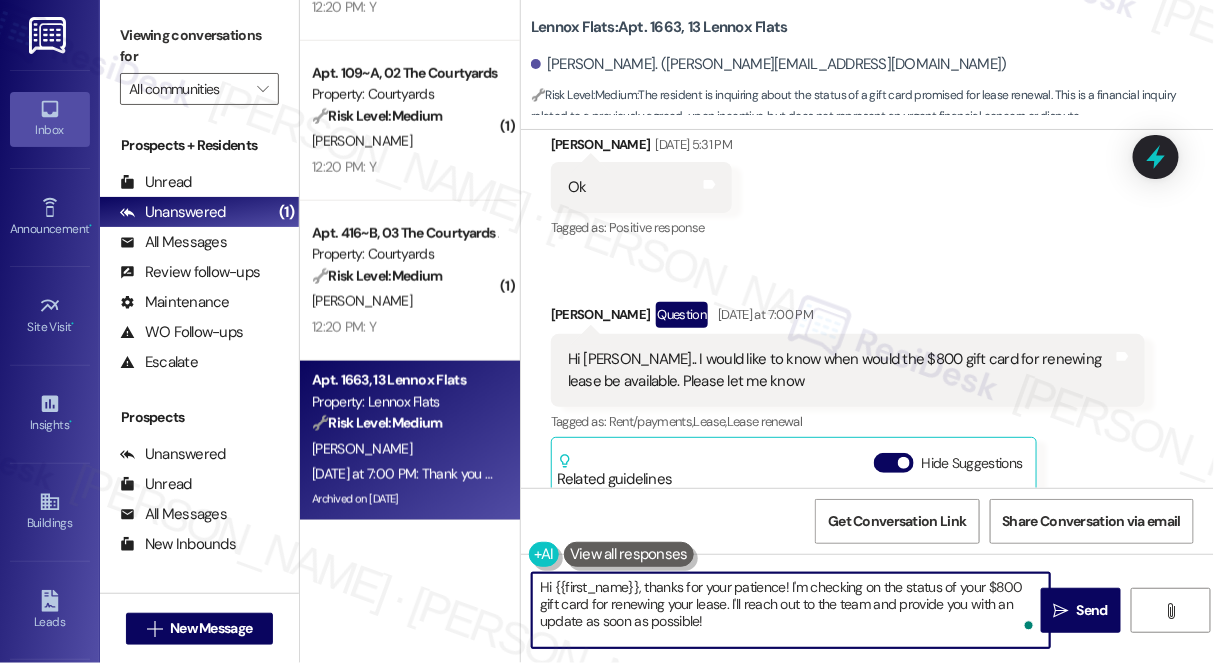 click on "Hi {{first_name}}, thanks for your patience! I'm checking on the status of your $800 gift card for renewing your lease. I'll reach out to the team and provide you with an update as soon as possible!" at bounding box center (791, 610) 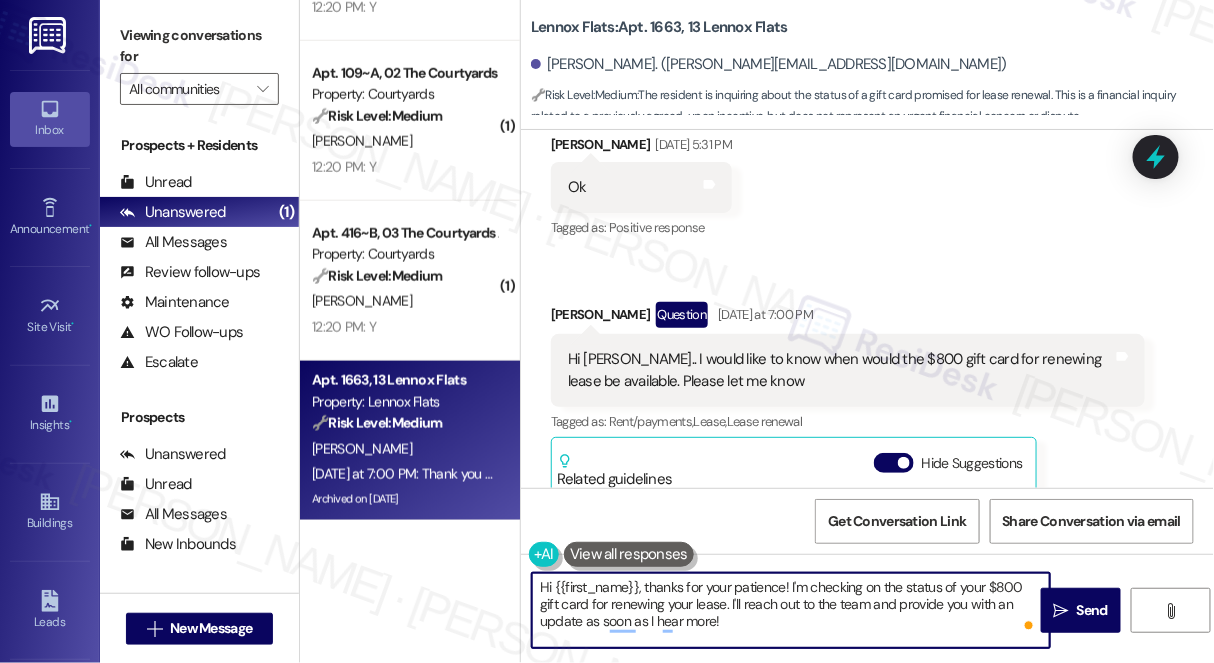 click on "Hi {{first_name}}, thanks for your patience! I'm checking on the status of your $800 gift card for renewing your lease. I'll reach out to the team and provide you with an update as soon as I hear more!" at bounding box center (791, 610) 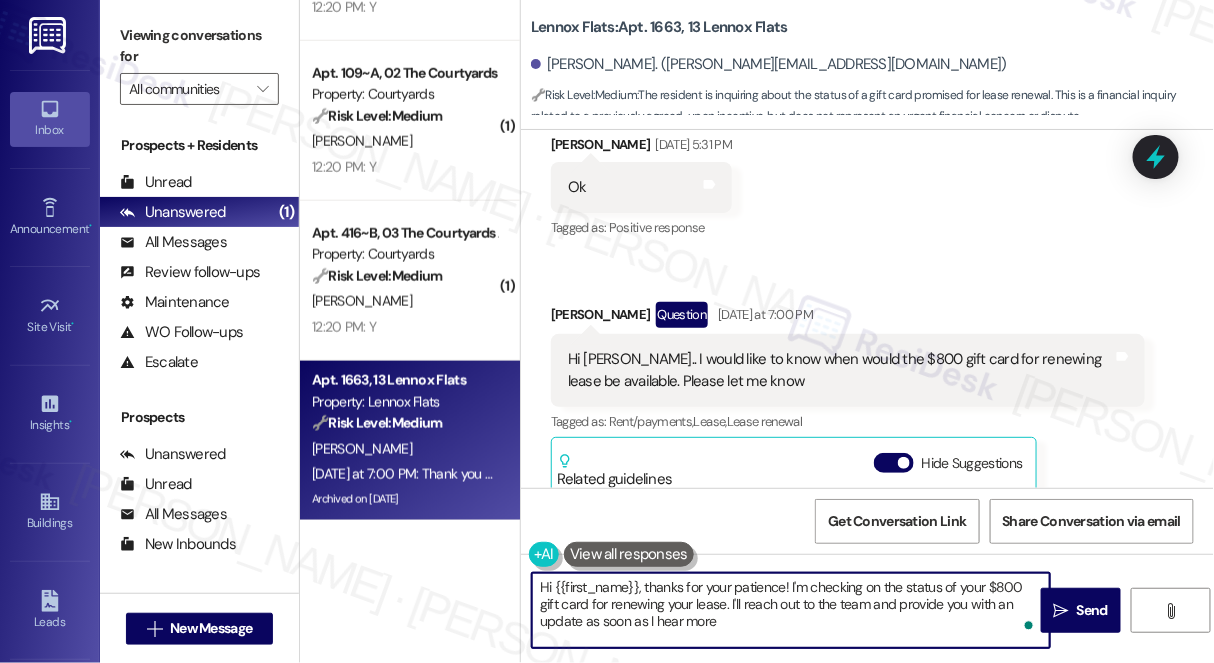 click on "Hi {{first_name}}, thanks for your patience! I'm checking on the status of your $800 gift card for renewing your lease. I'll reach out to the team and provide you with an update as soon as I hear more" at bounding box center [791, 610] 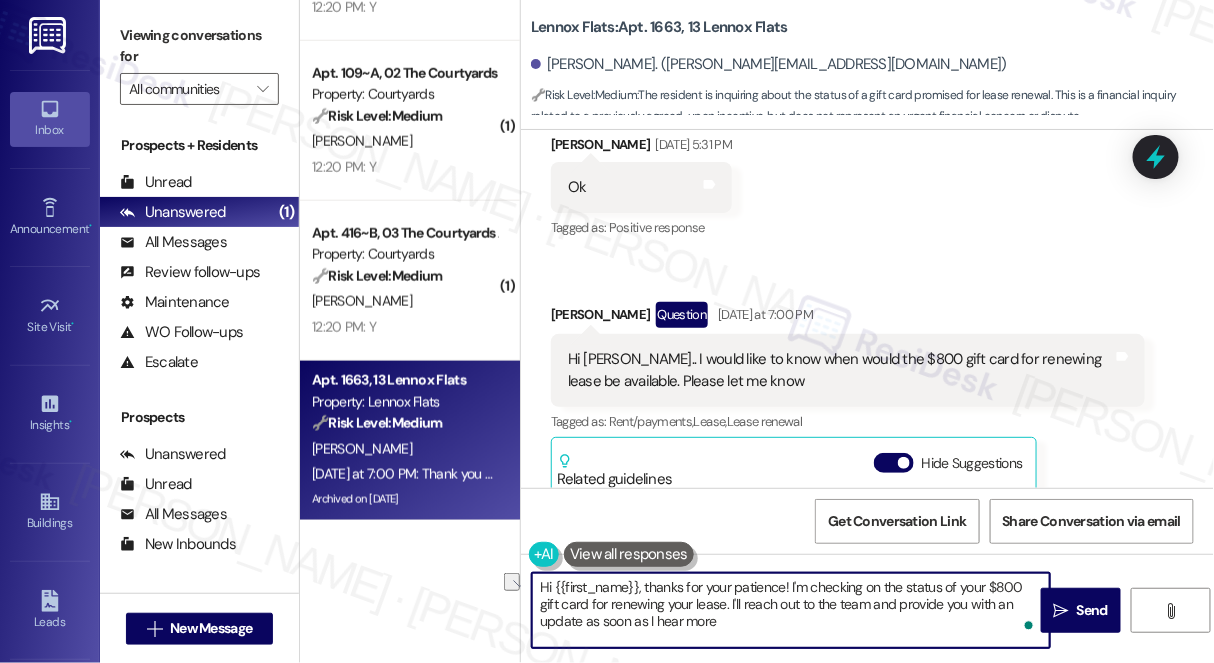 drag, startPoint x: 704, startPoint y: 586, endPoint x: 785, endPoint y: 579, distance: 81.3019 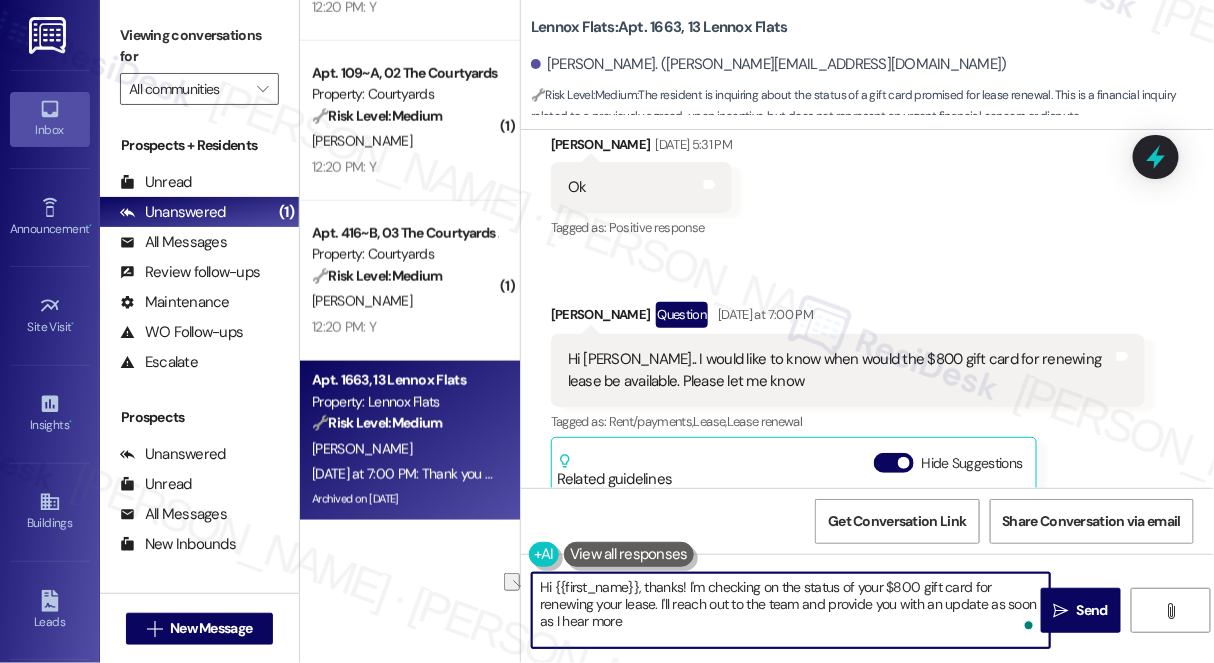 drag, startPoint x: 701, startPoint y: 586, endPoint x: 646, endPoint y: 587, distance: 55.00909 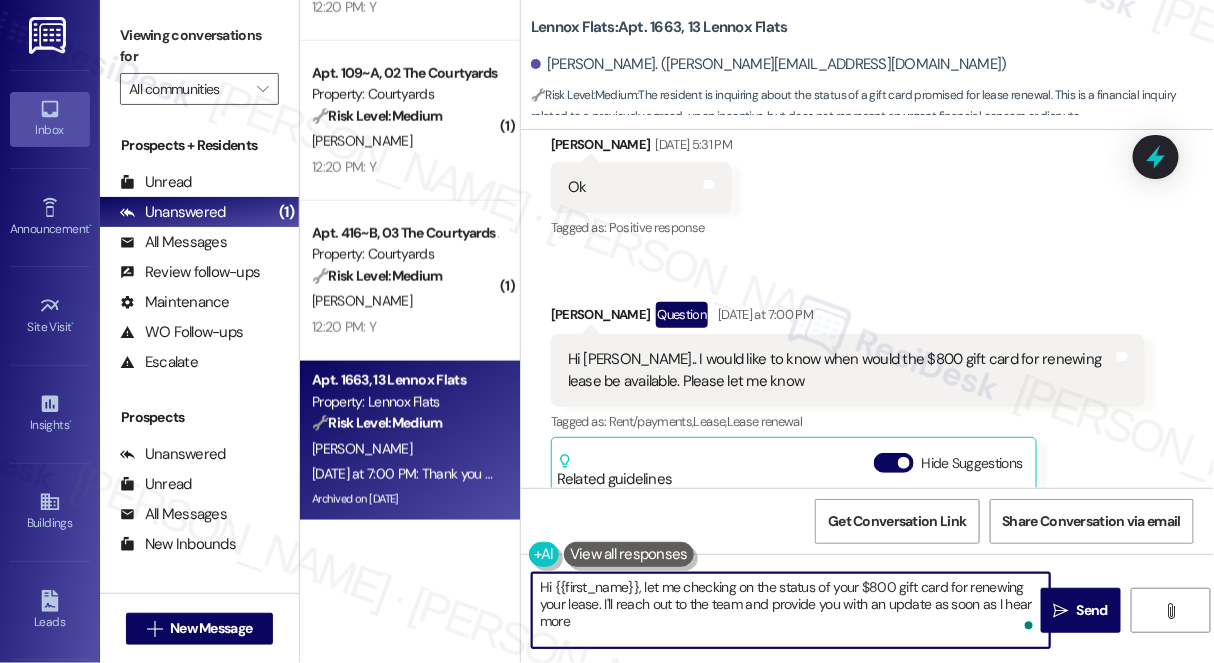 click on "Hi {{first_name}}, let me checking on the status of your $800 gift card for renewing your lease. I'll reach out to the team and provide you with an update as soon as I hear more" at bounding box center (791, 610) 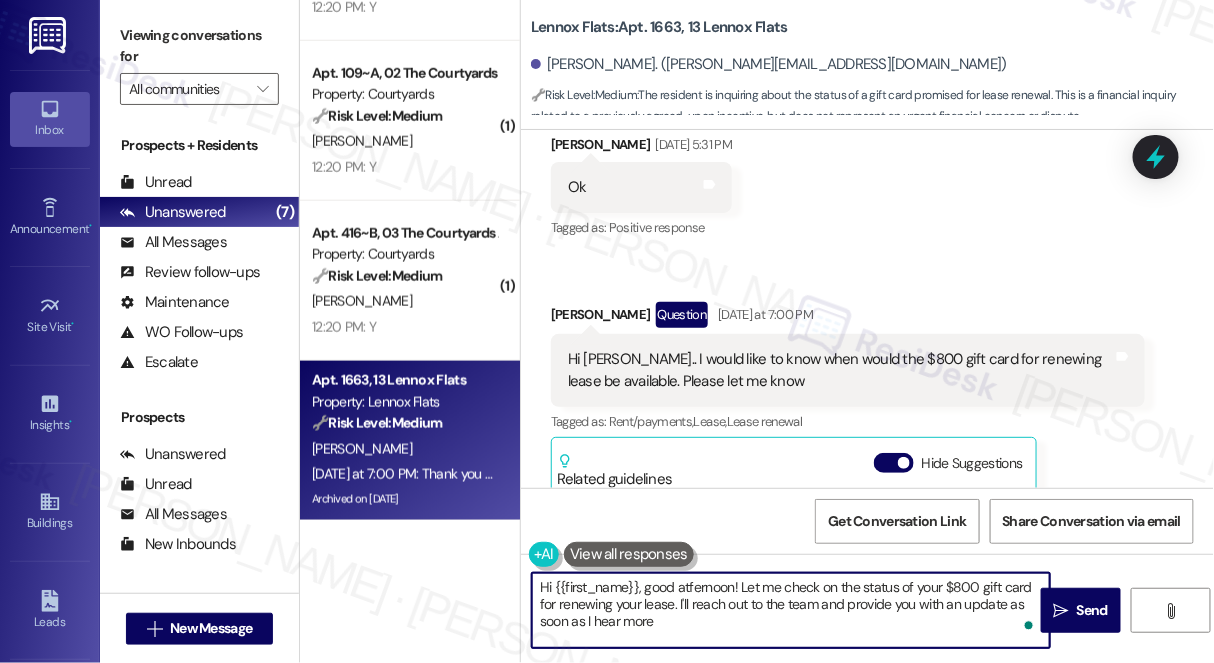 click on "Hi {{first_name}}, good atfernoon! Let me check on the status of your $800 gift card for renewing your lease. I'll reach out to the team and provide you with an update as soon as I hear more" at bounding box center (791, 610) 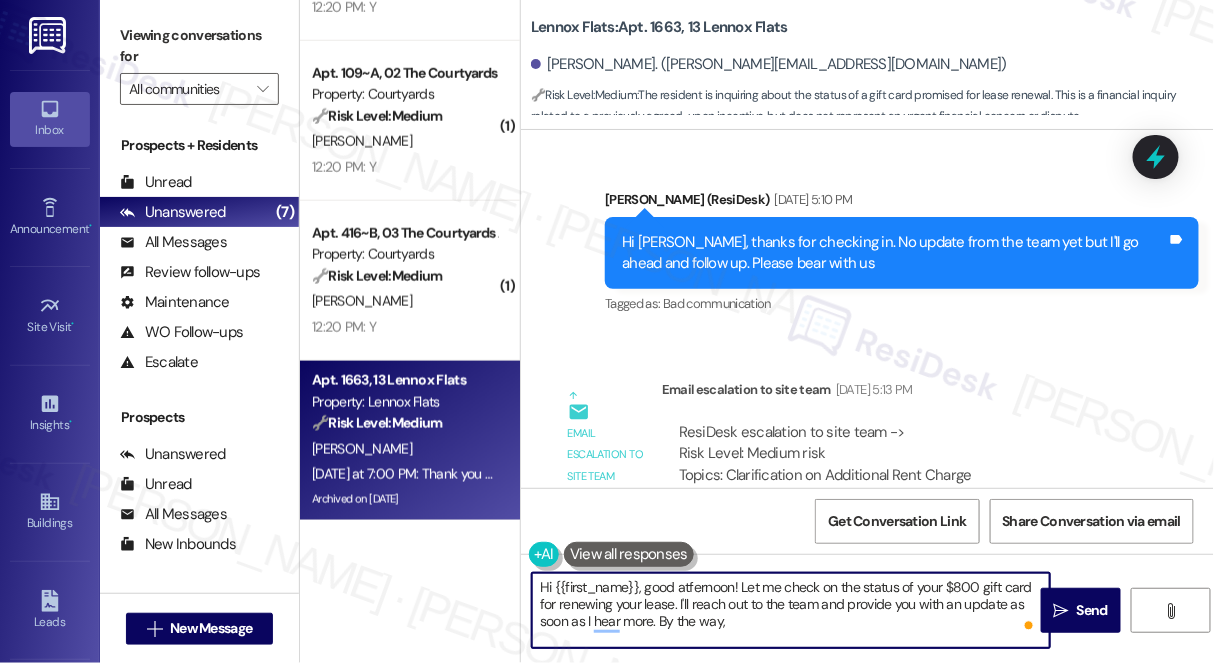 scroll, scrollTop: 22458, scrollLeft: 0, axis: vertical 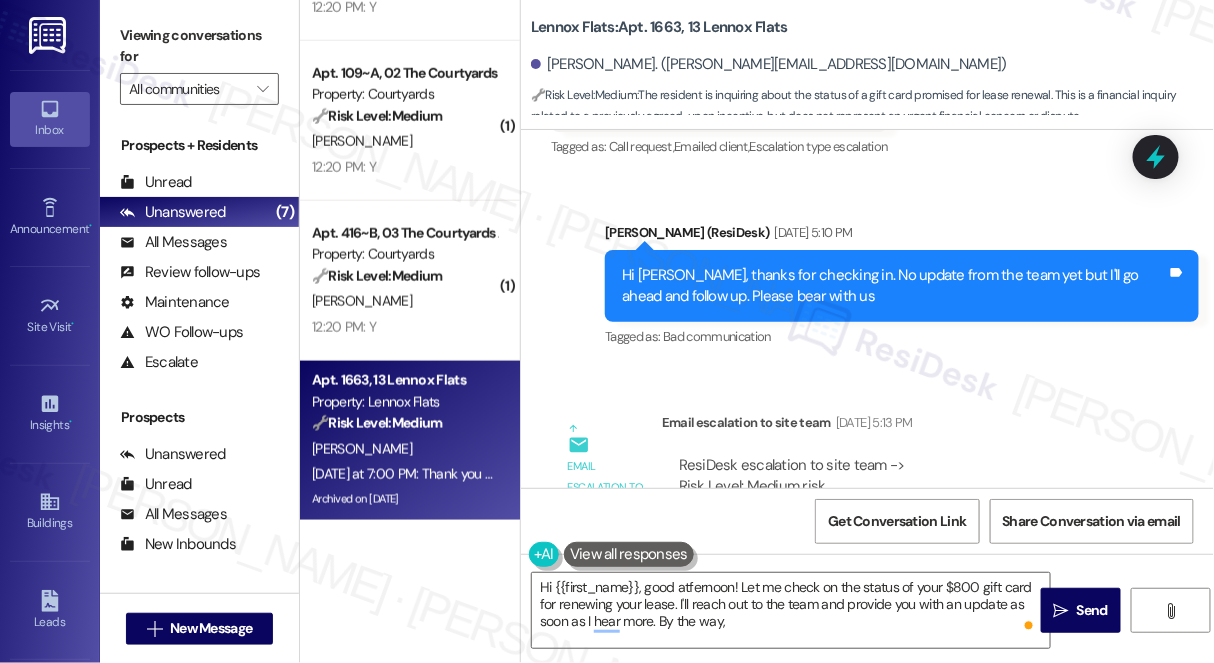 drag, startPoint x: 727, startPoint y: 347, endPoint x: 954, endPoint y: 344, distance: 227.01982 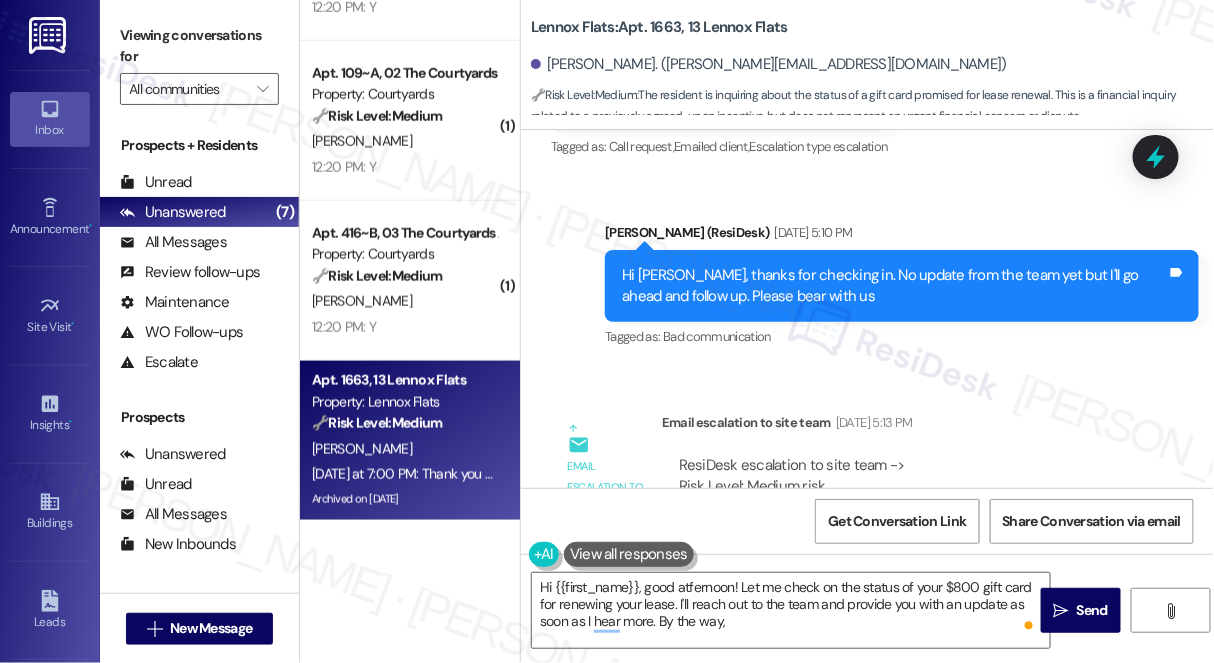 click on "ResiDesk escalation to site team ->
Risk Level: Medium risk
Topics: Clarification on Additional Rent Charge
Escalation type: Escalation" at bounding box center (903, 498) 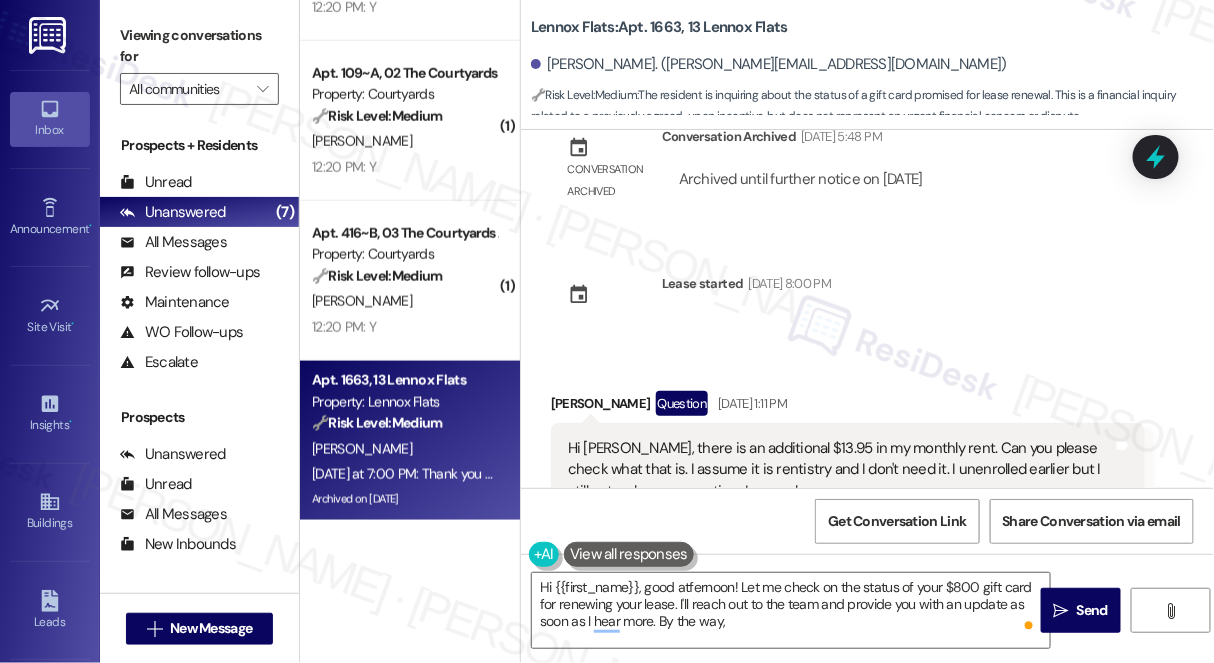 scroll, scrollTop: 20731, scrollLeft: 0, axis: vertical 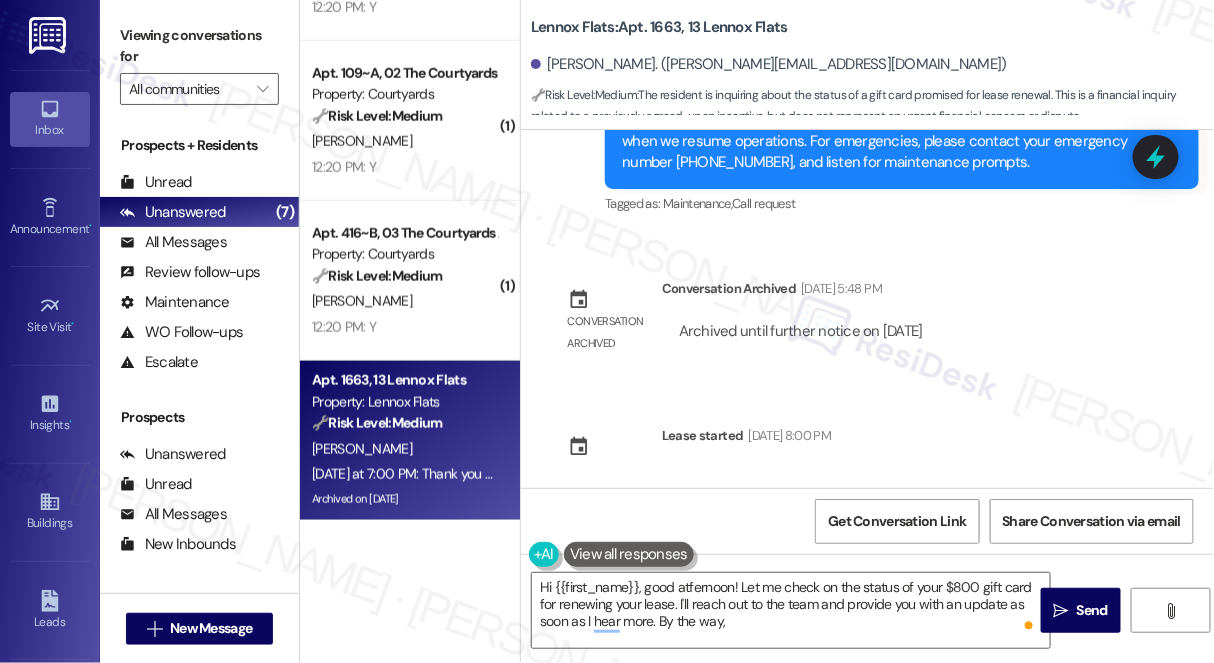 drag, startPoint x: 690, startPoint y: 440, endPoint x: 915, endPoint y: 433, distance: 225.10886 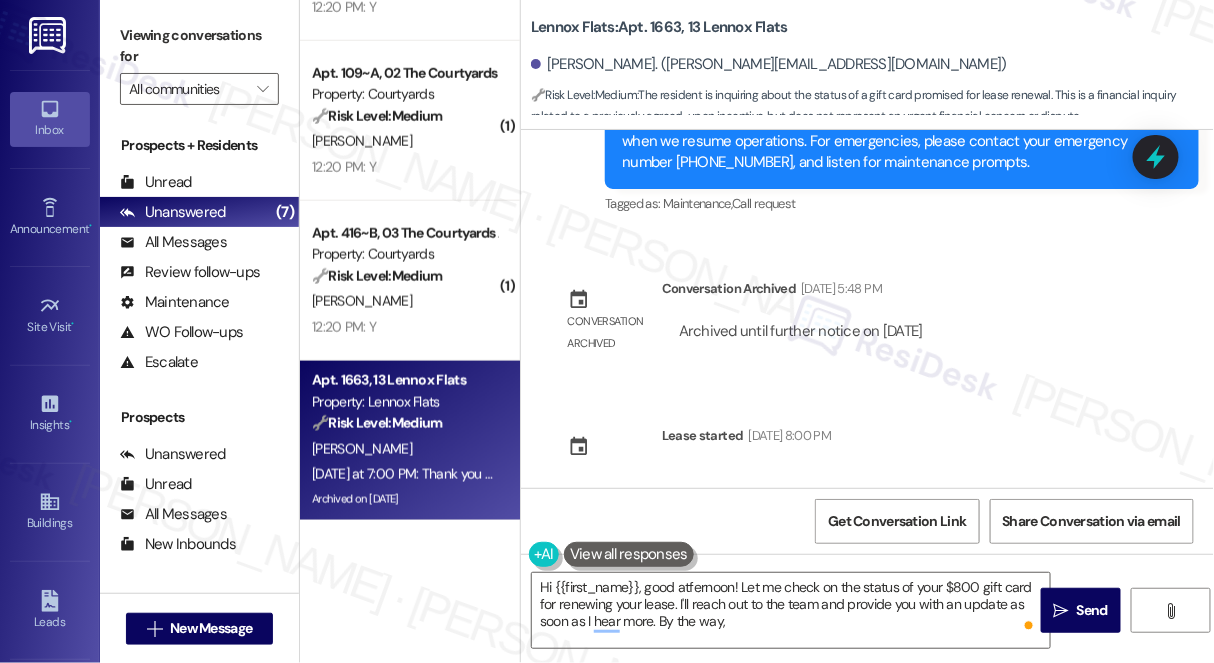 click on "Hi [PERSON_NAME], there is an additional $13.95 in my monthly rent. Can you please check what that is. I assume it is rentistry and I don't need it. I unenrolled earlier but I still get a charge every time I renew lease" at bounding box center [840, 622] 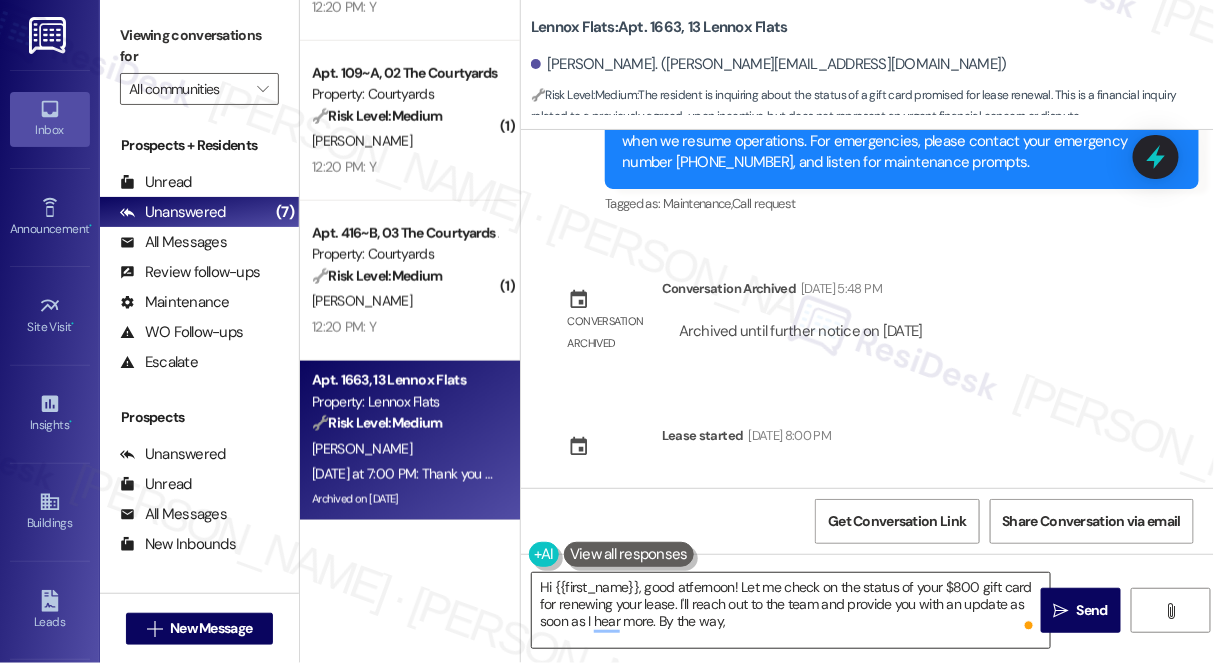 copy on "additional $13.95 in my monthly rent" 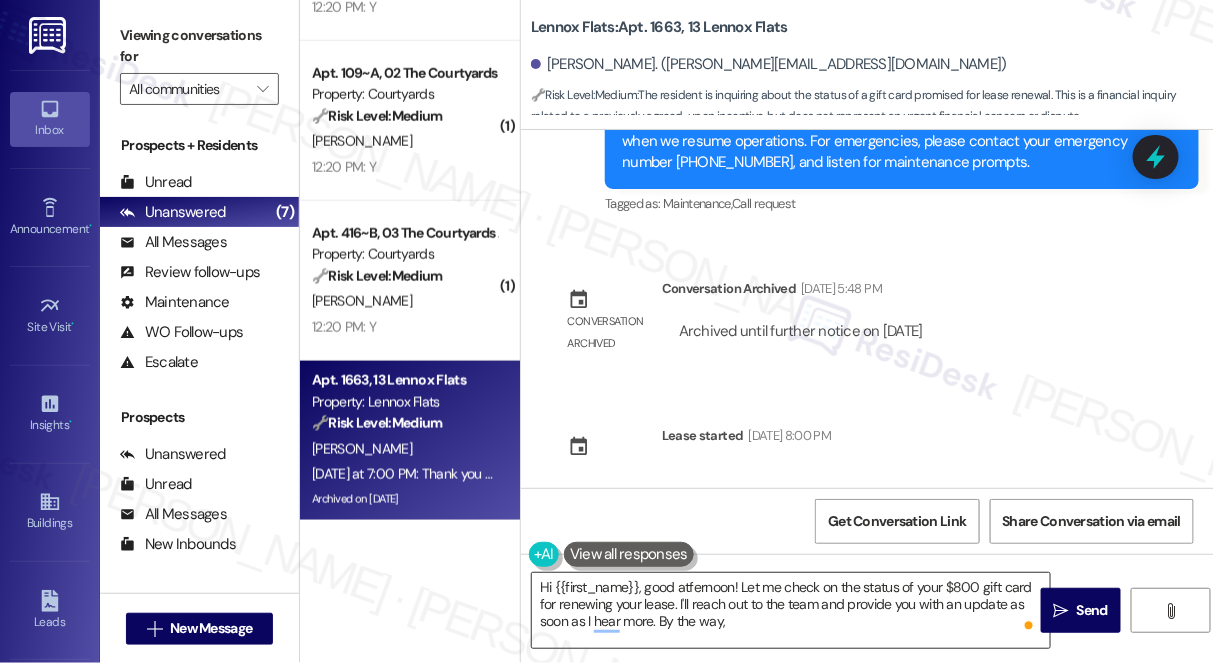 click on "Hi {{first_name}}, good atfernoon! Let me check on the status of your $800 gift card for renewing your lease. I'll reach out to the team and provide you with an update as soon as I hear more. By the way," at bounding box center (791, 610) 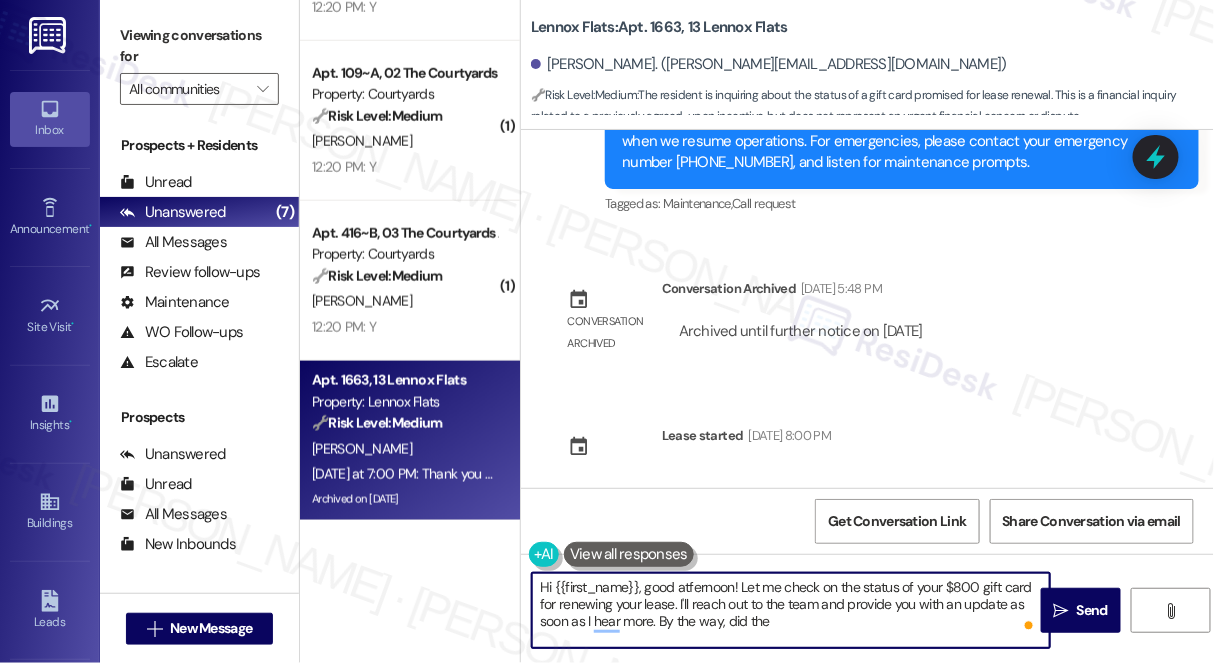 paste on "additional $13.95 in my monthly rent" 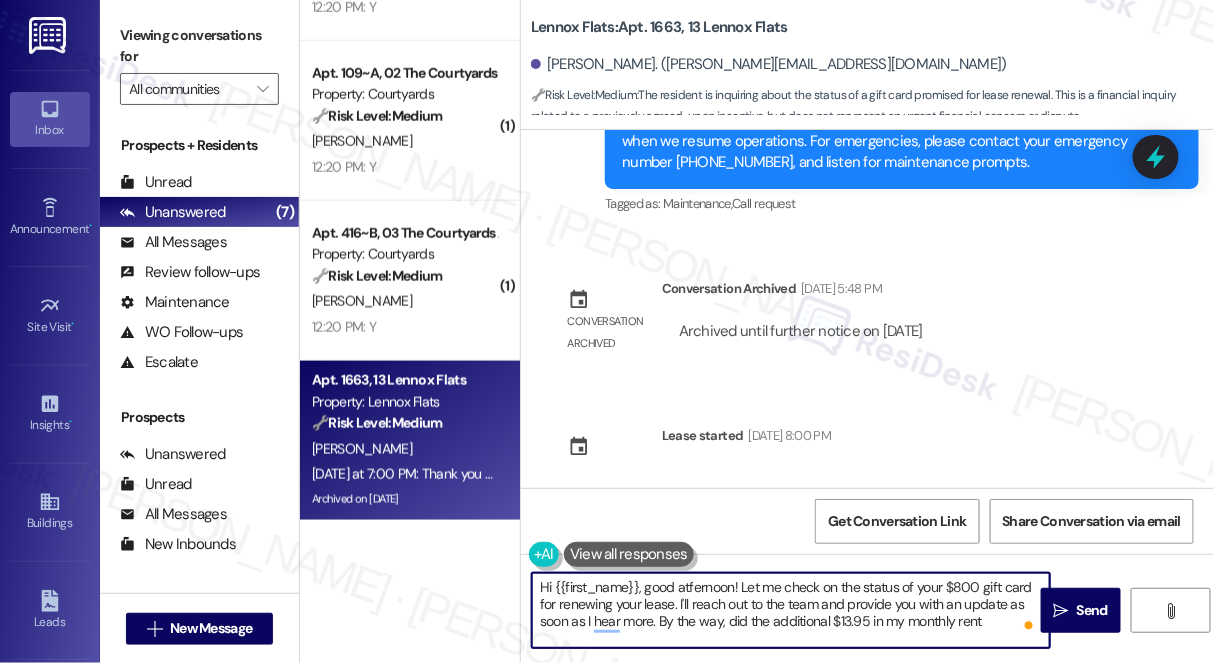 click on "Hi {{first_name}}, good atfernoon! Let me check on the status of your $800 gift card for renewing your lease. I'll reach out to the team and provide you with an update as soon as I hear more. By the way, did the additional $13.95 in my monthly rent" at bounding box center (791, 610) 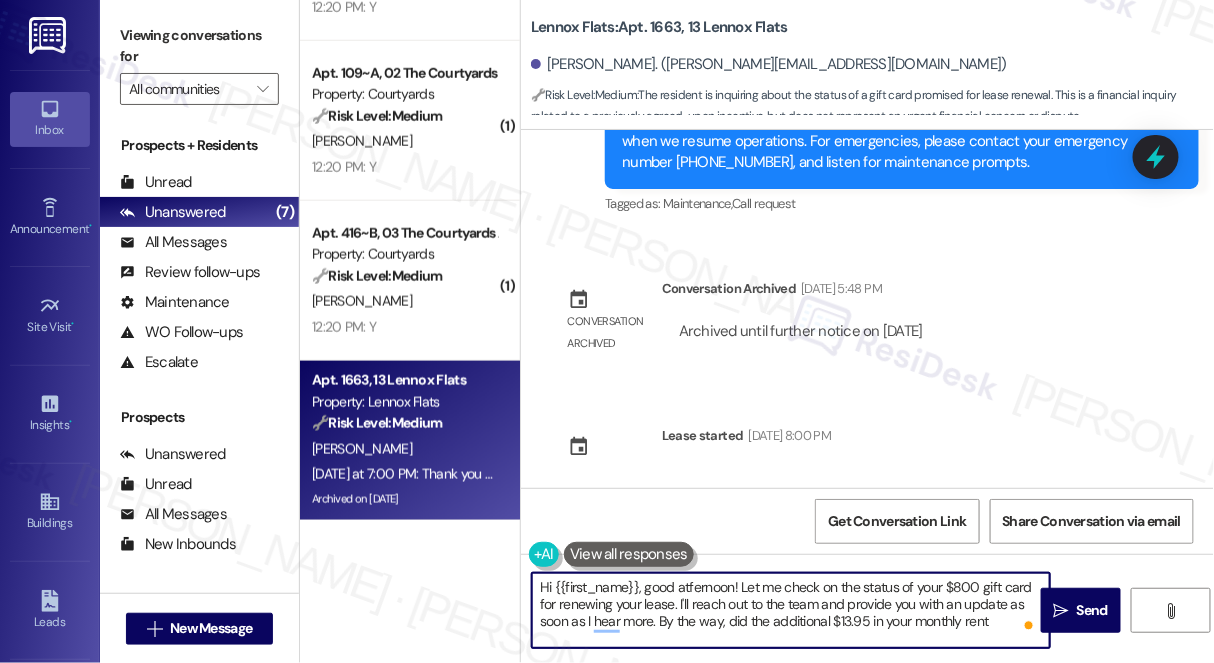 click on "Hi {{first_name}}, good atfernoon! Let me check on the status of your $800 gift card for renewing your lease. I'll reach out to the team and provide you with an update as soon as I hear more. By the way, did the additional $13.95 in your monthly rent" at bounding box center [791, 610] 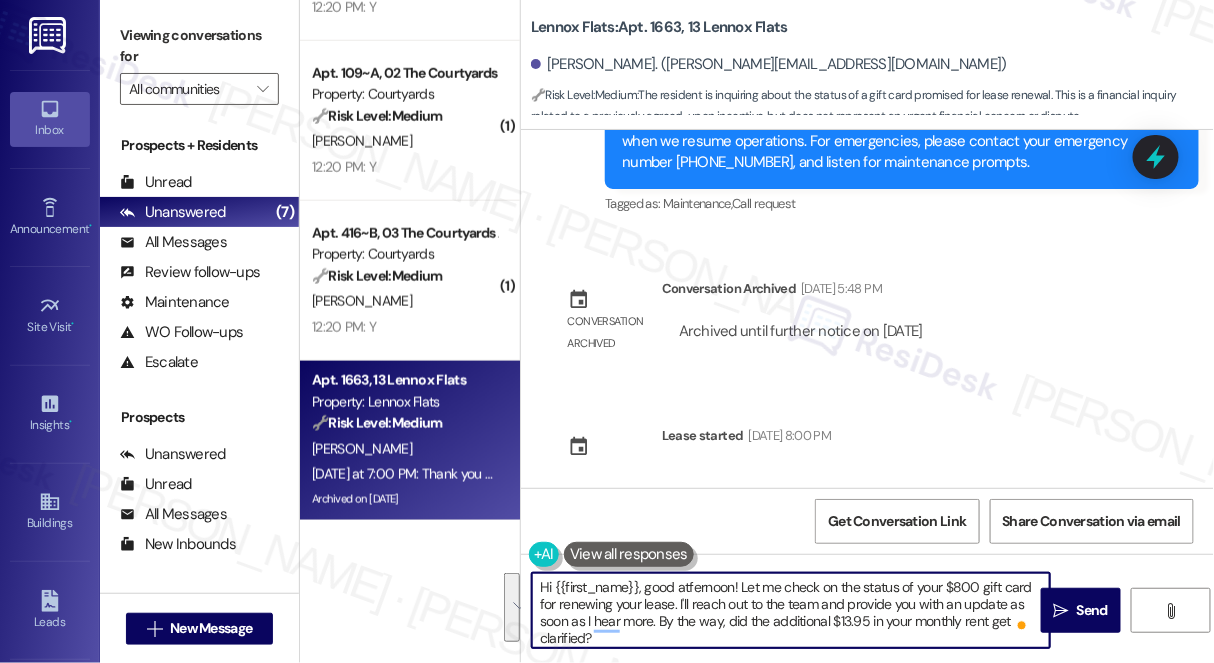 click on "Hi {{first_name}}, good atfernoon! Let me check on the status of your $800 gift card for renewing your lease. I'll reach out to the team and provide you with an update as soon as I hear more. By the way, did the additional $13.95 in your monthly rent get clarified?" at bounding box center [791, 610] 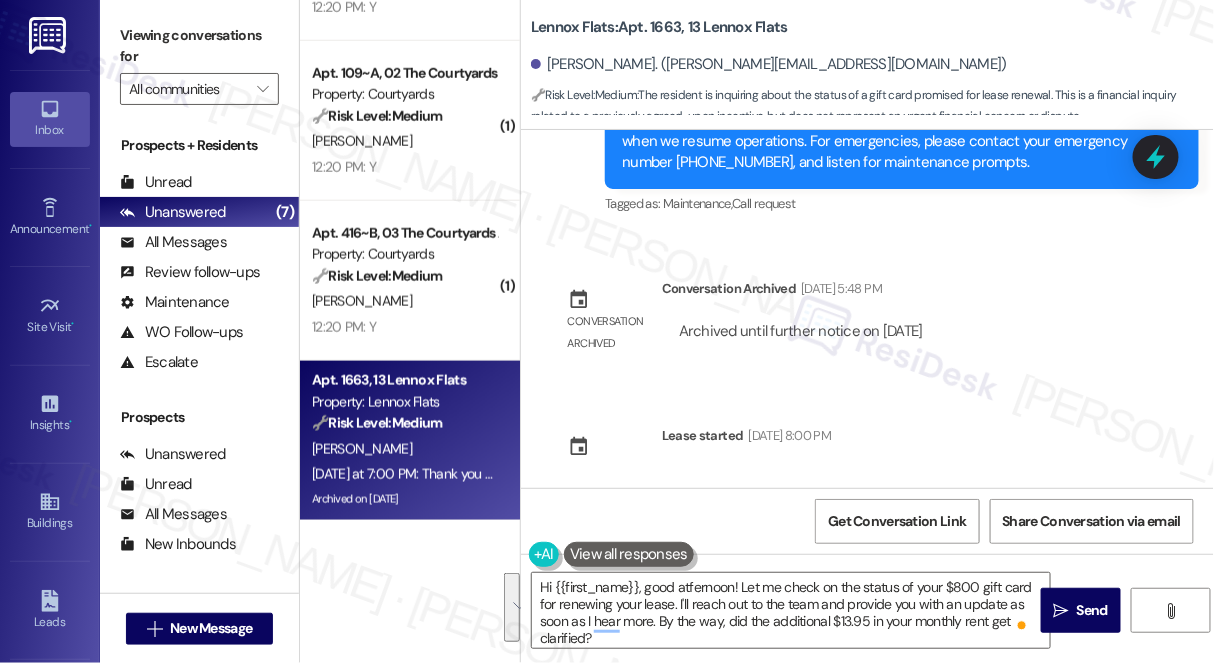 click on "Viewing conversations for" at bounding box center (199, 46) 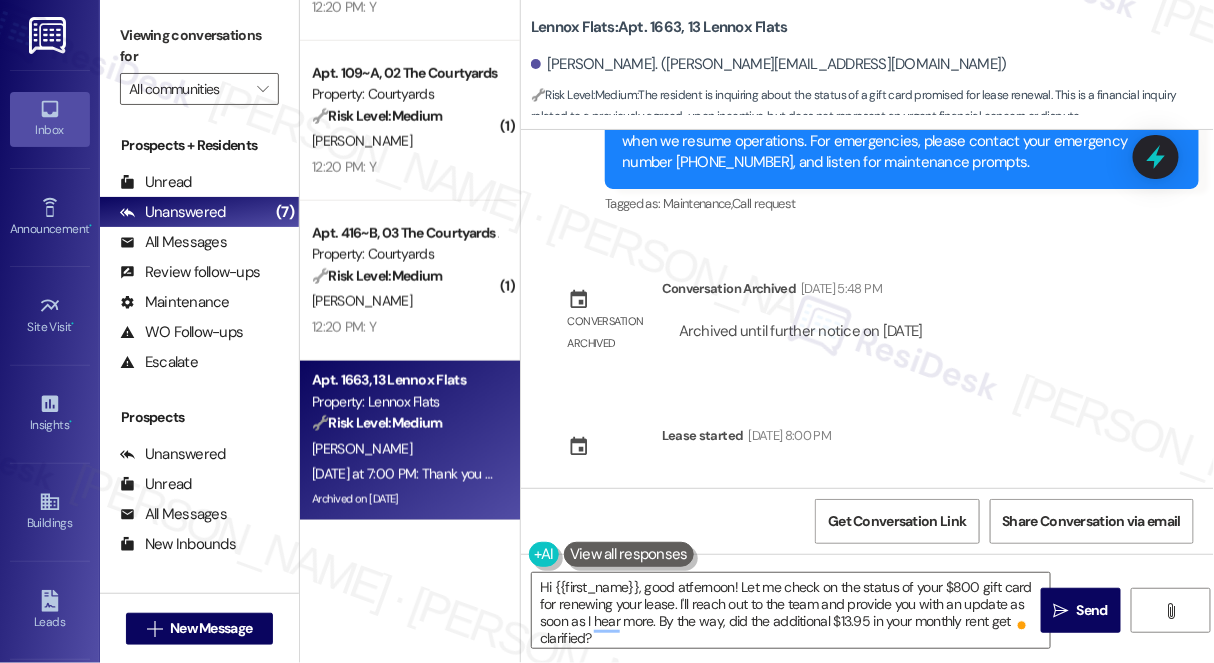 click on "Viewing conversations for" at bounding box center (199, 46) 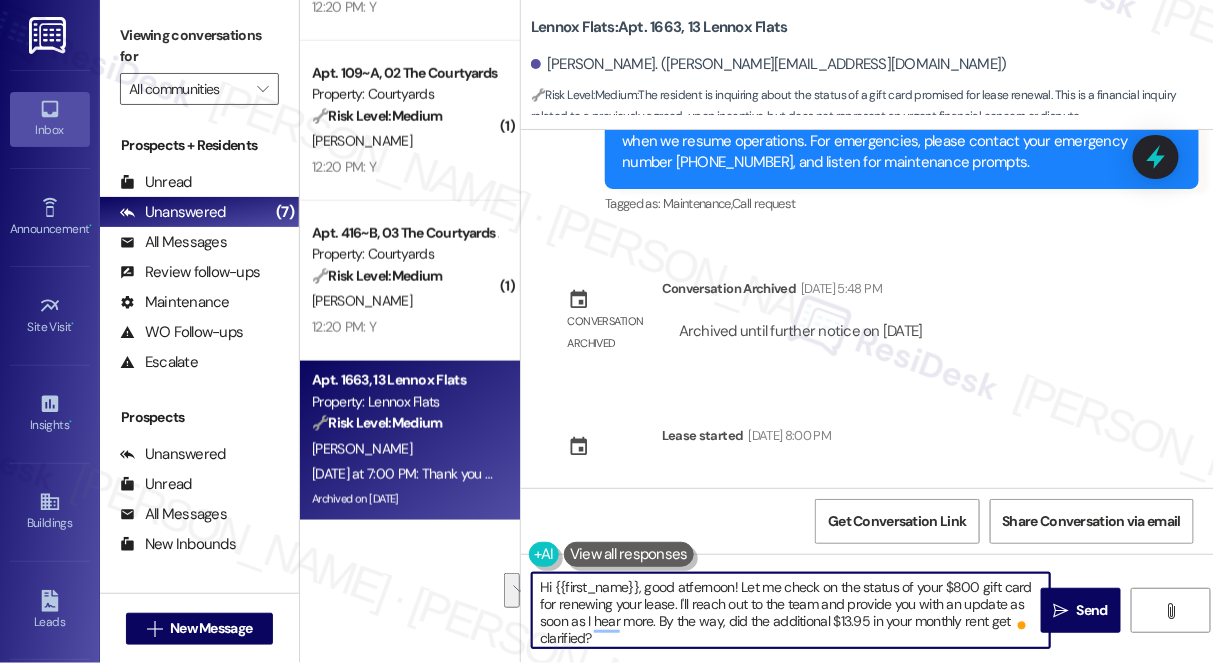 drag, startPoint x: 671, startPoint y: 637, endPoint x: 727, endPoint y: 628, distance: 56.718605 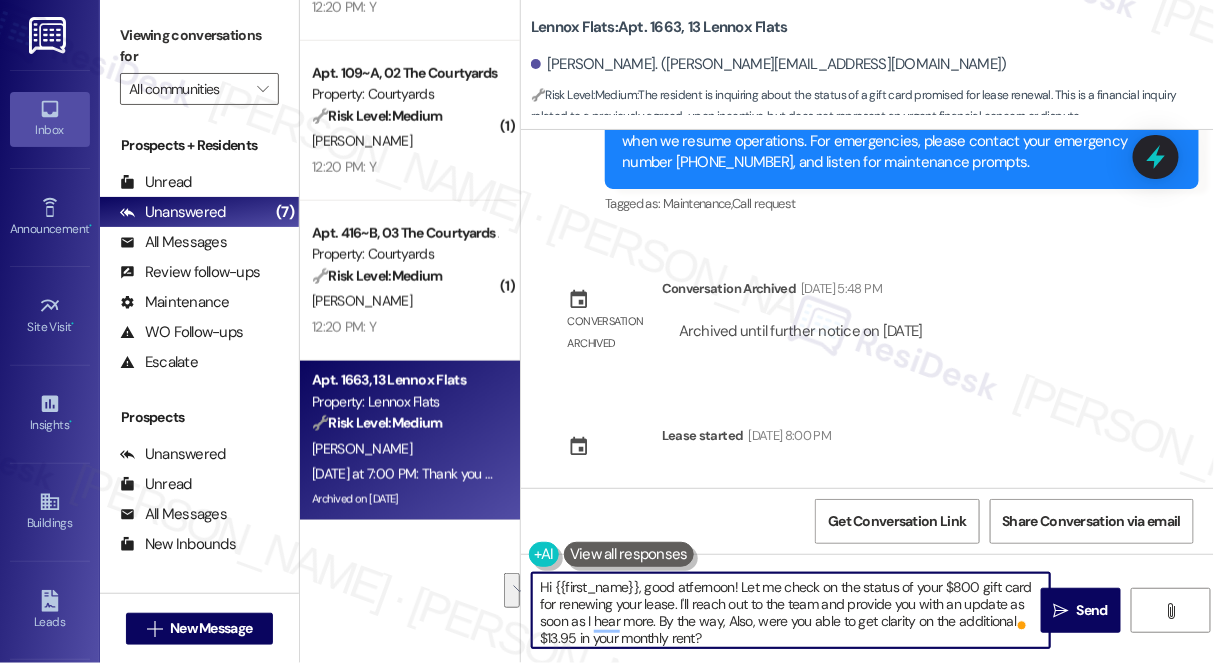scroll, scrollTop: 34, scrollLeft: 0, axis: vertical 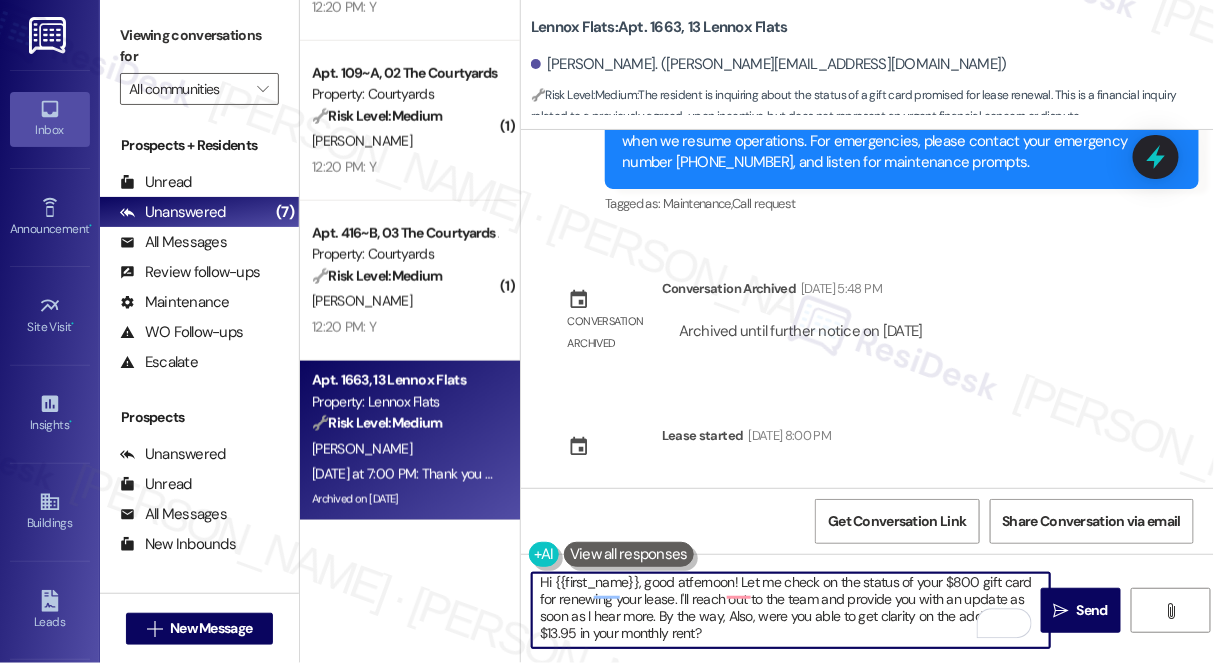 click on "Hi {{first_name}}, good atfernoon! Let me check on the status of your $800 gift card for renewing your lease. I'll reach out to the team and provide you with an update as soon as I hear more. By the way, Also, were you able to get clarity on the additional $13.95 in your monthly rent?" at bounding box center (791, 610) 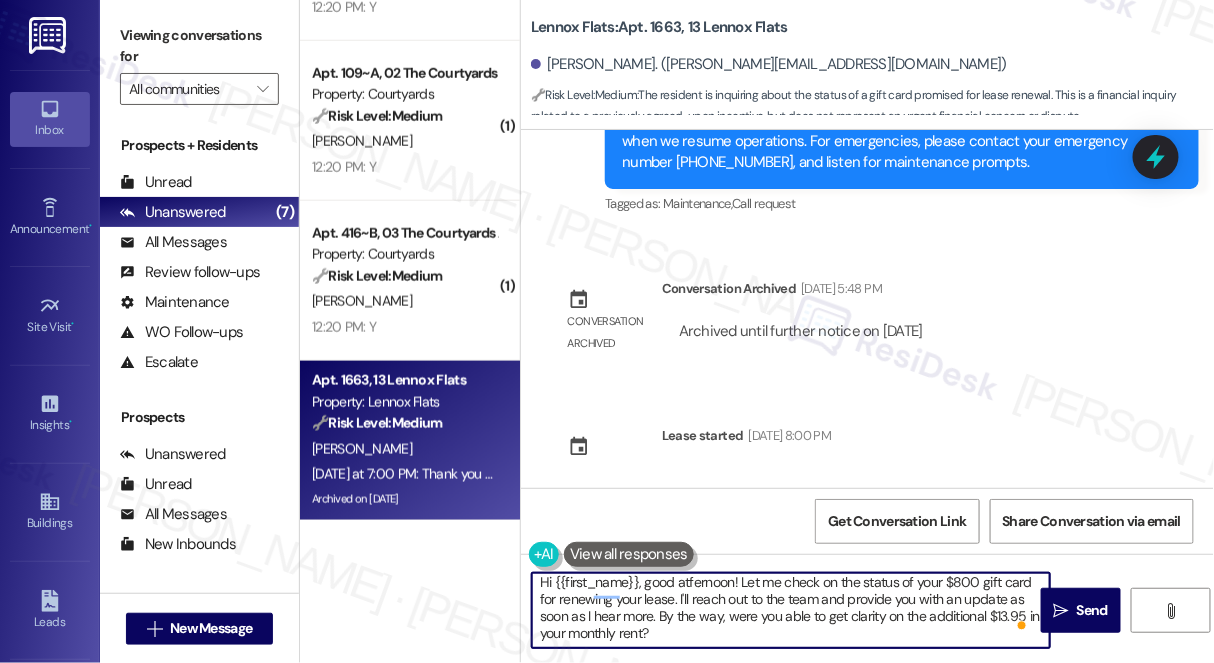 scroll, scrollTop: 38, scrollLeft: 0, axis: vertical 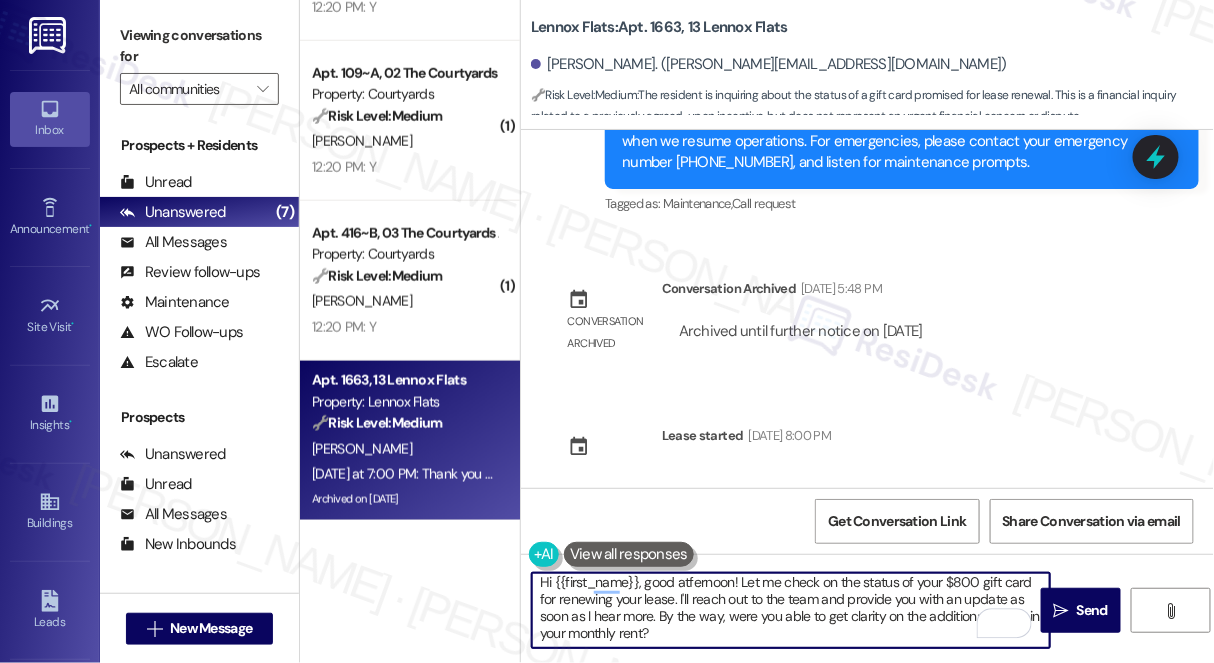 click on "Hi {{first_name}}, good atfernoon! Let me check on the status of your $800 gift card for renewing your lease. I'll reach out to the team and provide you with an update as soon as I hear more. By the way, were you able to get clarity on the additional $13.95 in your monthly rent?" at bounding box center [791, 610] 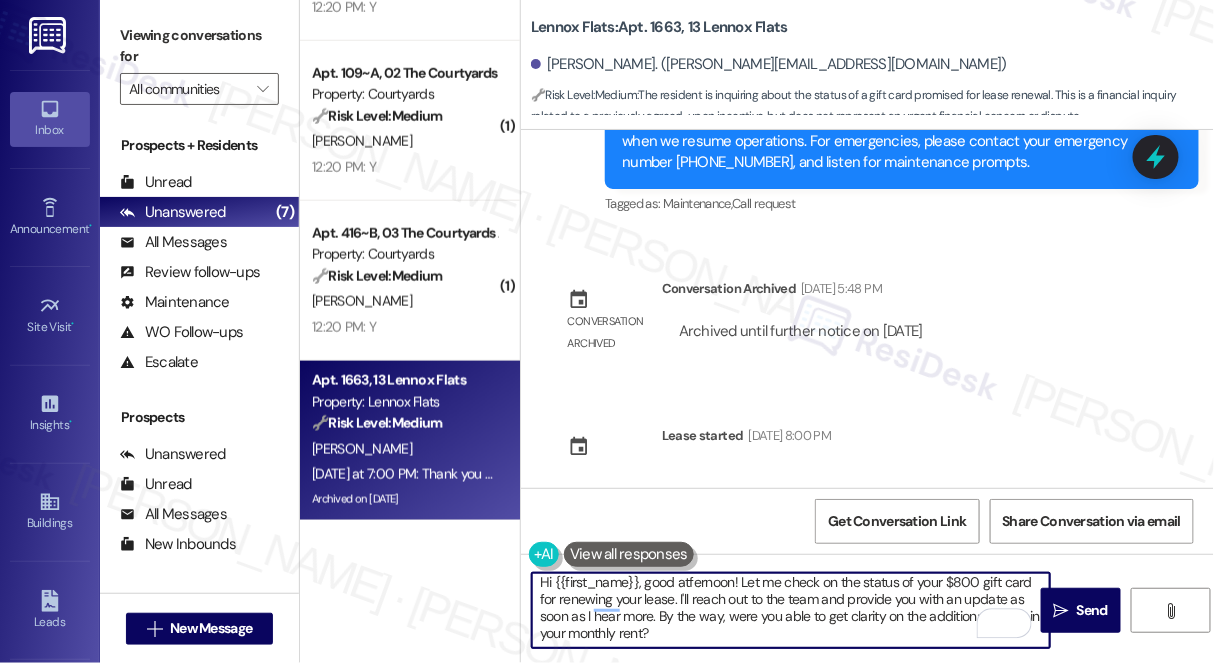 scroll, scrollTop: 21, scrollLeft: 0, axis: vertical 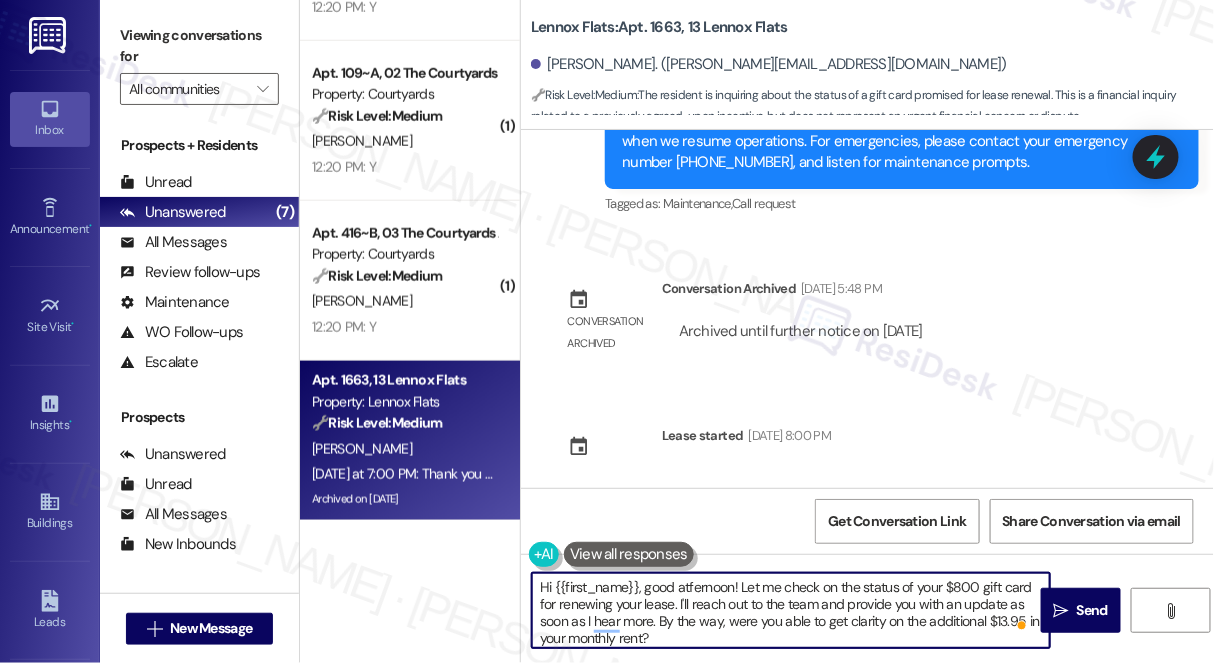 click on "Hi {{first_name}}, good atfernoon! Let me check on the status of your $800 gift card for renewing your lease. I'll reach out to the team and provide you with an update as soon as I hear more. By the way, were you able to get clarity on the additional $13.95 in your monthly rent?" at bounding box center (791, 610) 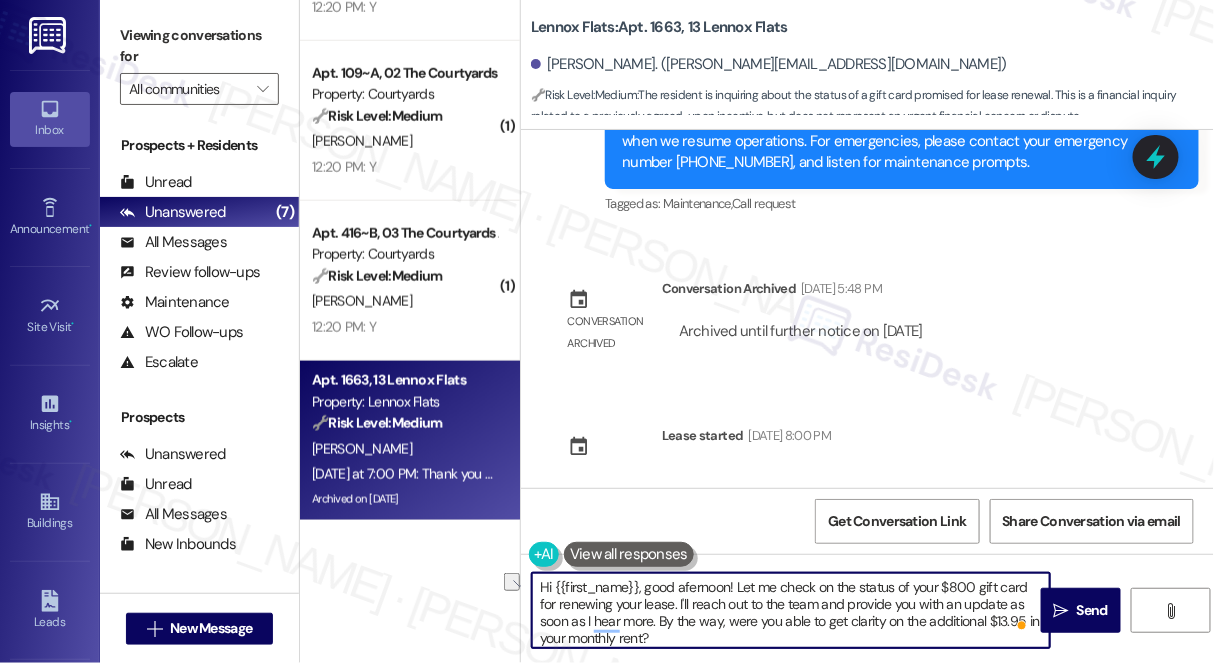 drag, startPoint x: 720, startPoint y: 624, endPoint x: 660, endPoint y: 619, distance: 60.207973 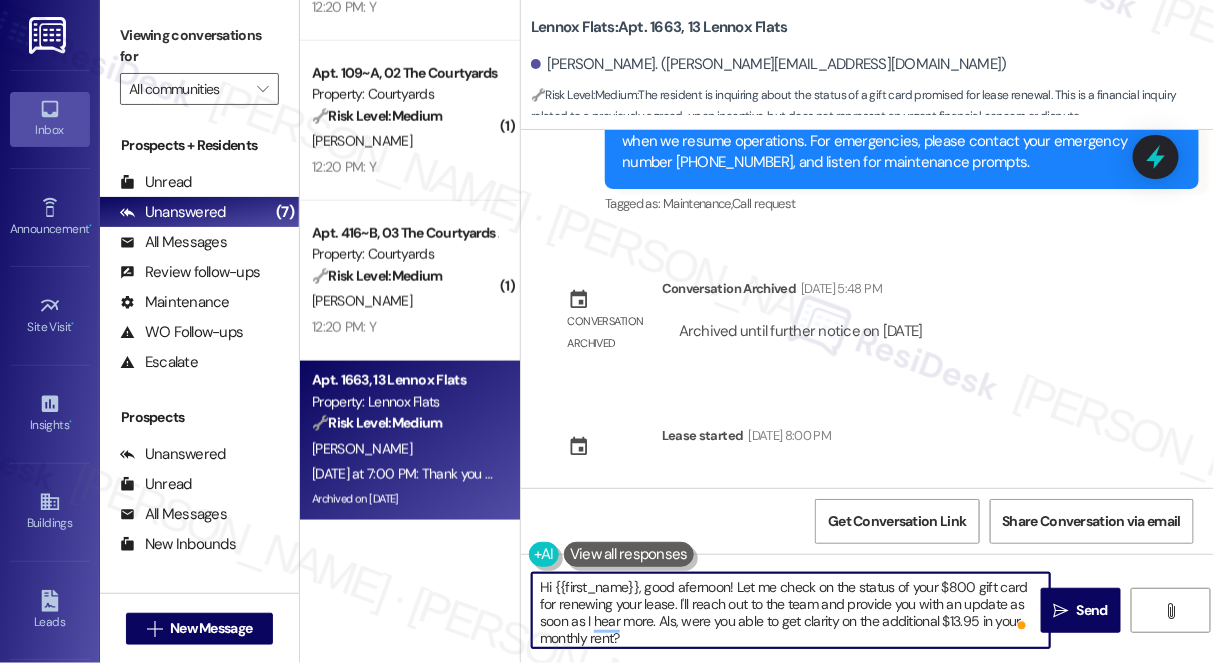 type on "Hi {{first_name}}, good afernoon! Let me check on the status of your $800 gift card for renewing your lease. I'll reach out to the team and provide you with an update as soon as I hear more. Also, were you able to get clarity on the additional $13.95 in your monthly rent?" 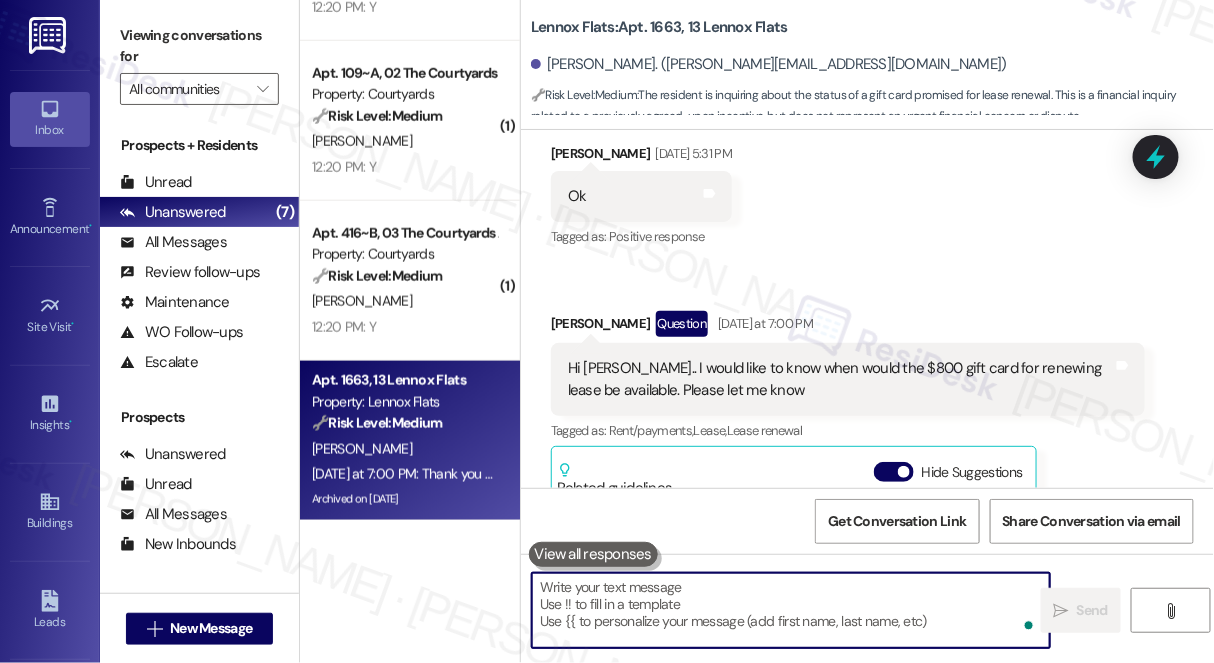 scroll, scrollTop: 23131, scrollLeft: 0, axis: vertical 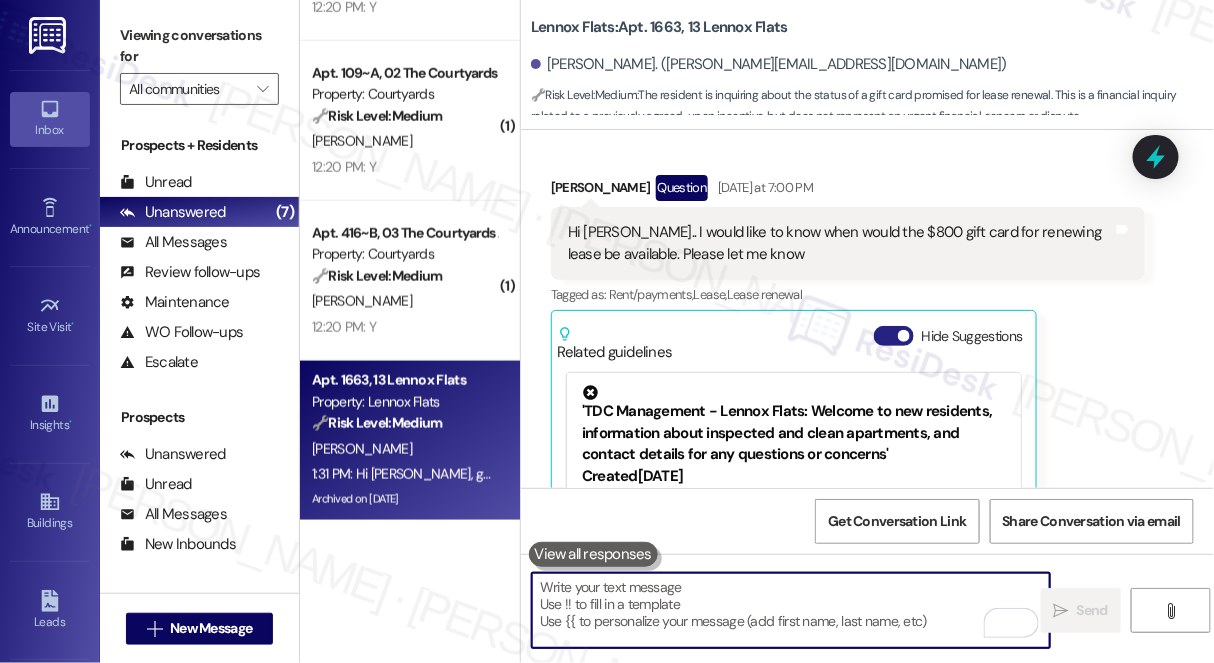 type 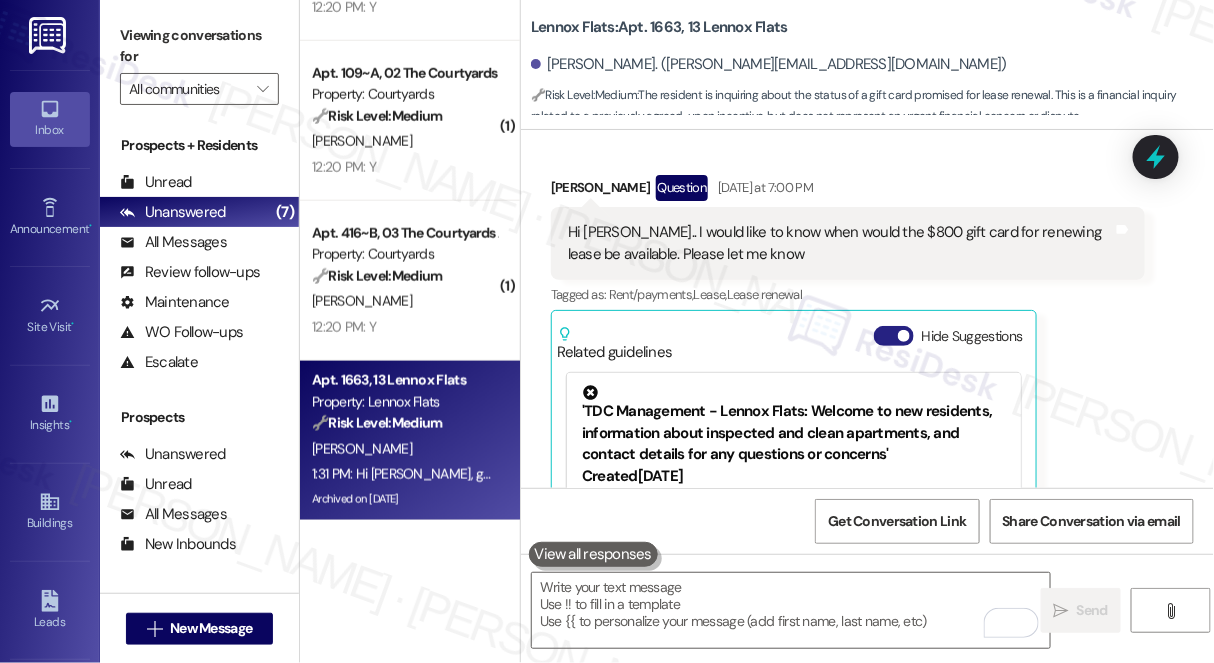 click on "Hide Suggestions" at bounding box center (894, 336) 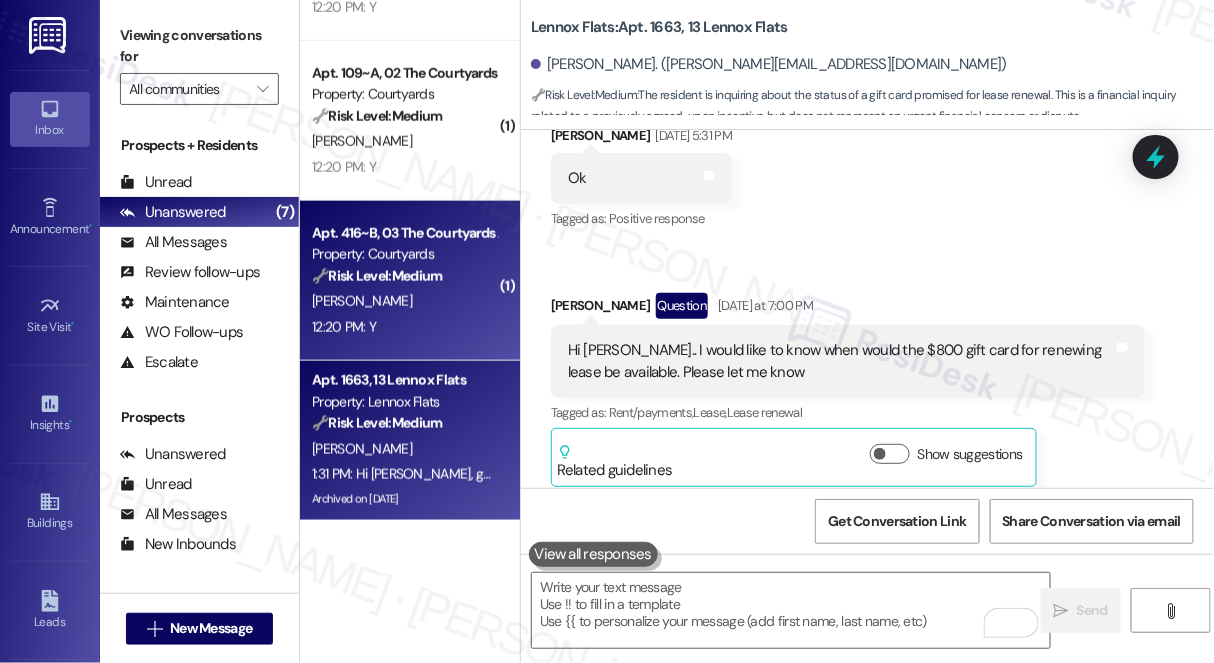 scroll, scrollTop: 23487, scrollLeft: 0, axis: vertical 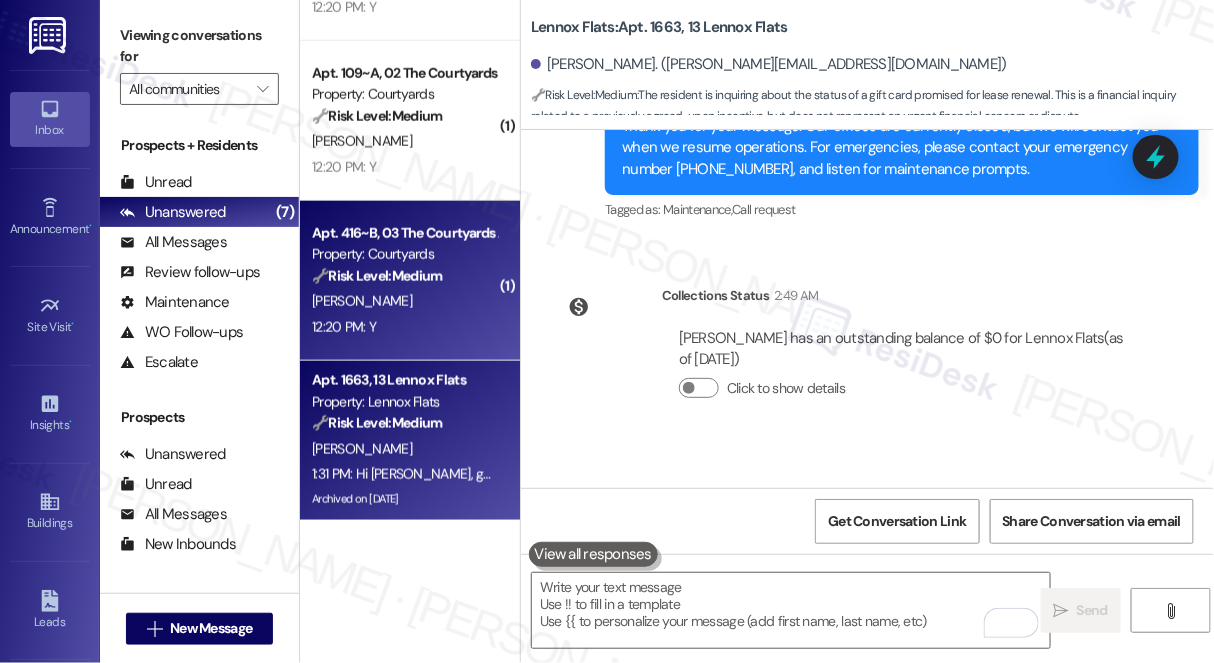 click on "[PERSON_NAME]" at bounding box center (404, 301) 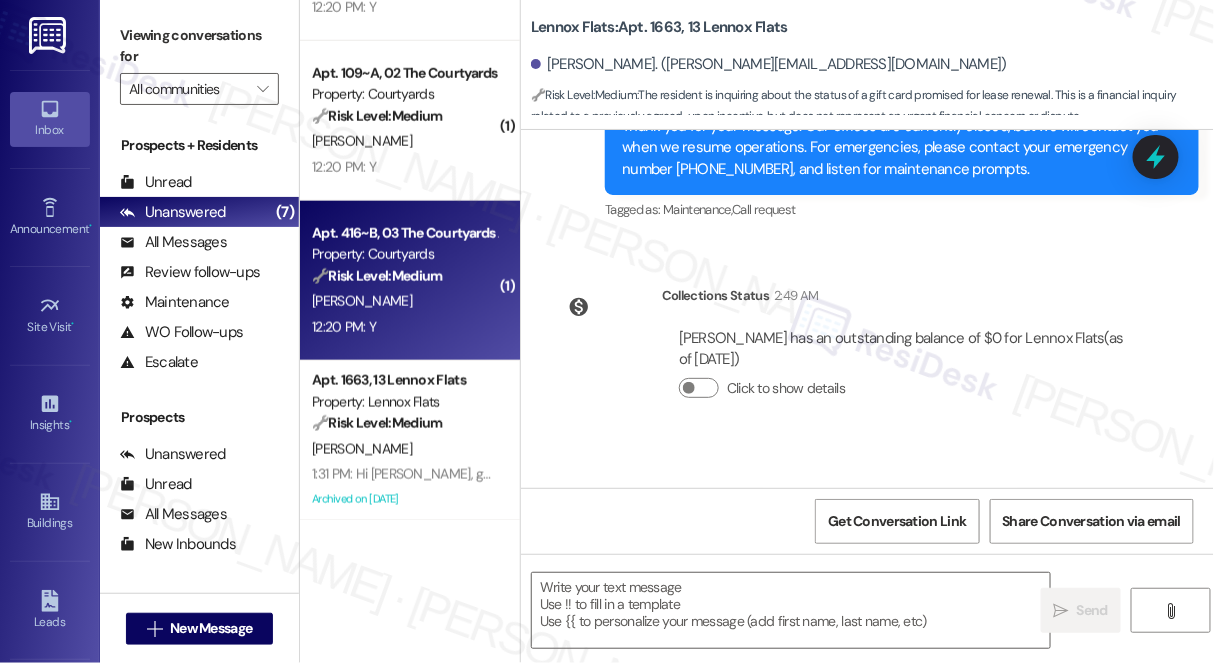 type on "Fetching suggested responses. Please feel free to read through the conversation in the meantime." 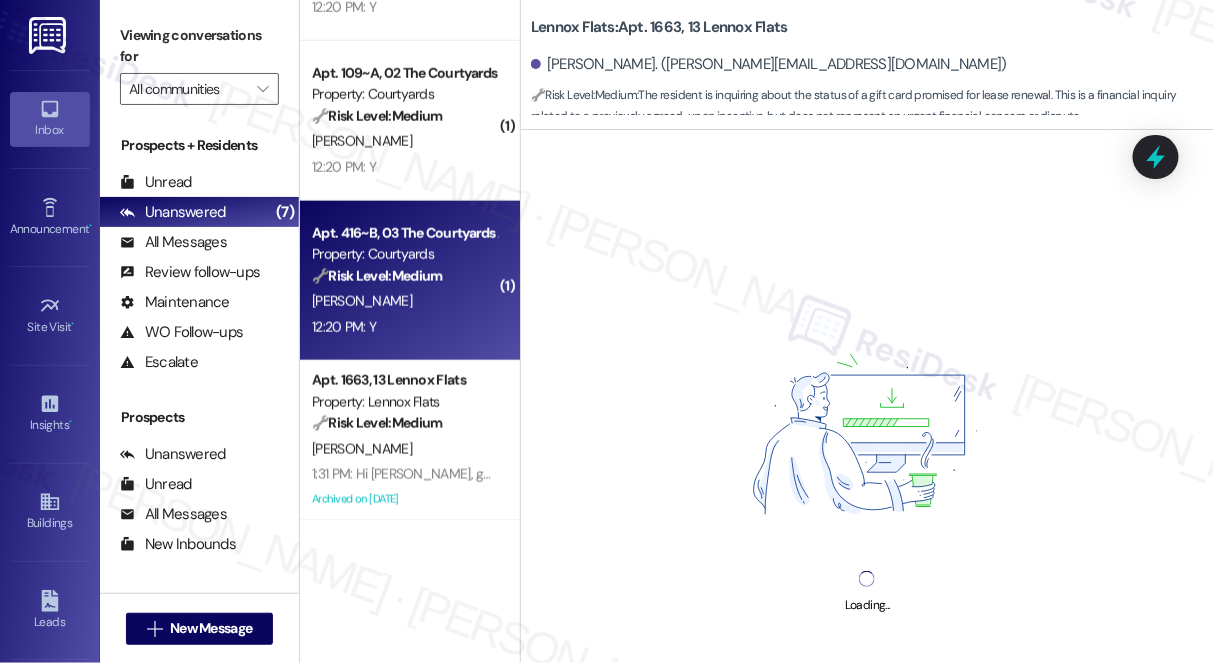 scroll 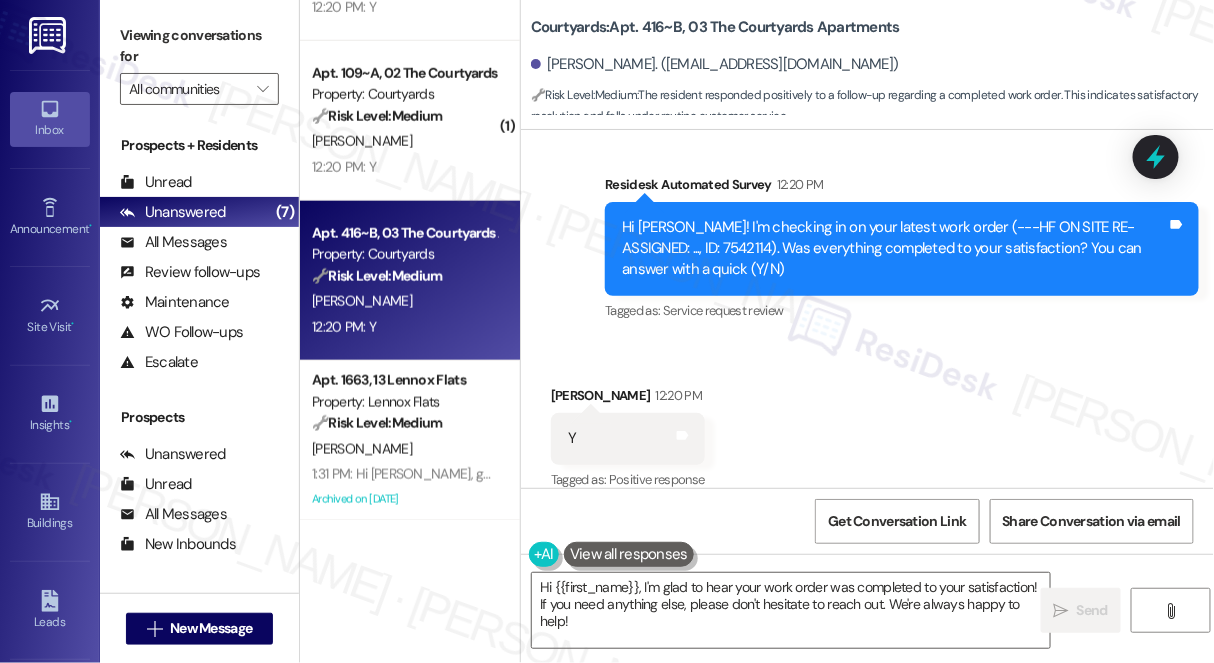 click on "Viewing conversations for" at bounding box center (199, 46) 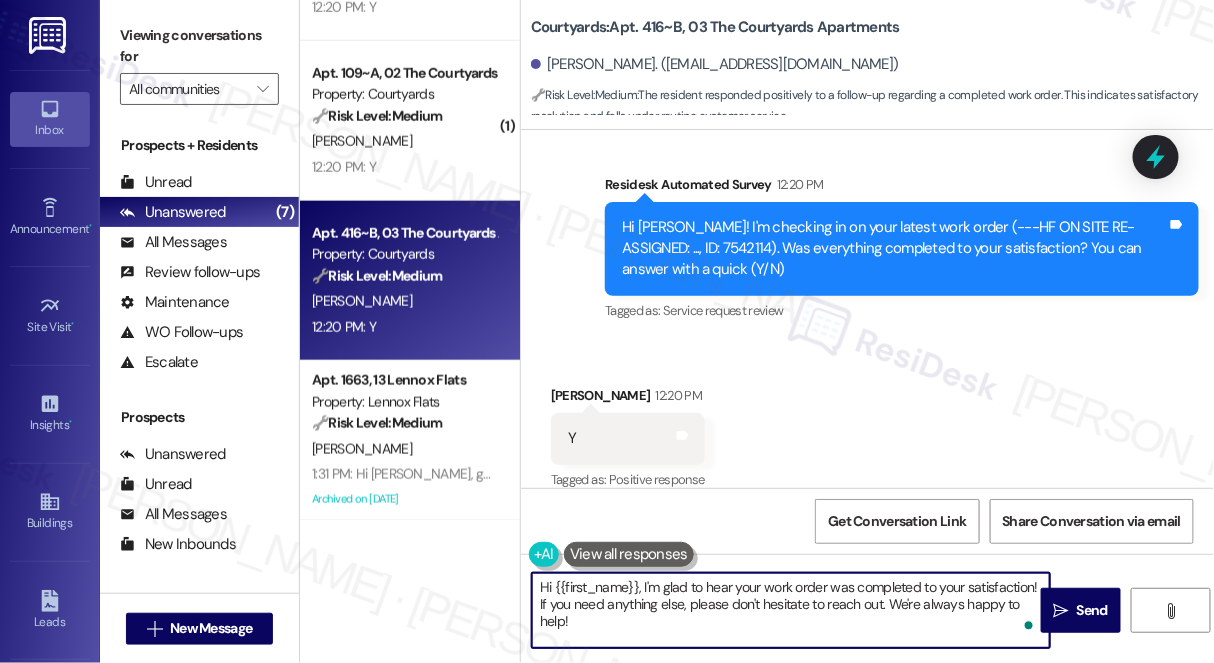 drag, startPoint x: 680, startPoint y: 624, endPoint x: 527, endPoint y: 603, distance: 154.43445 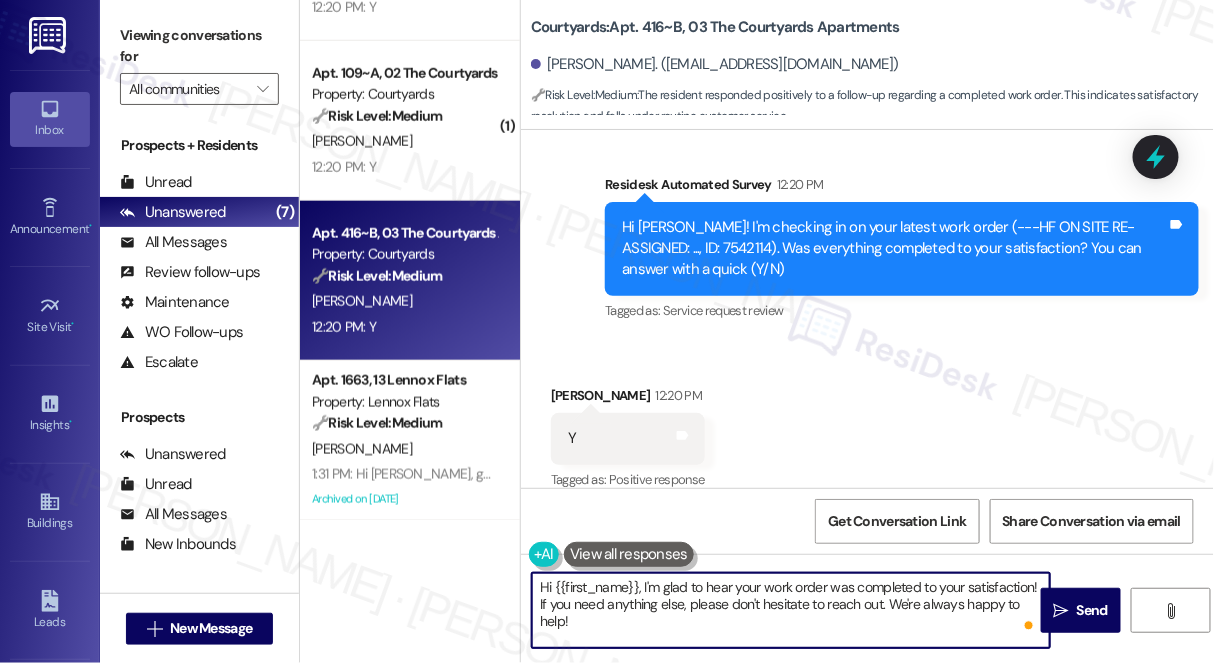 paste on "I may also ask....has {{property}} lived up to your expectations?" 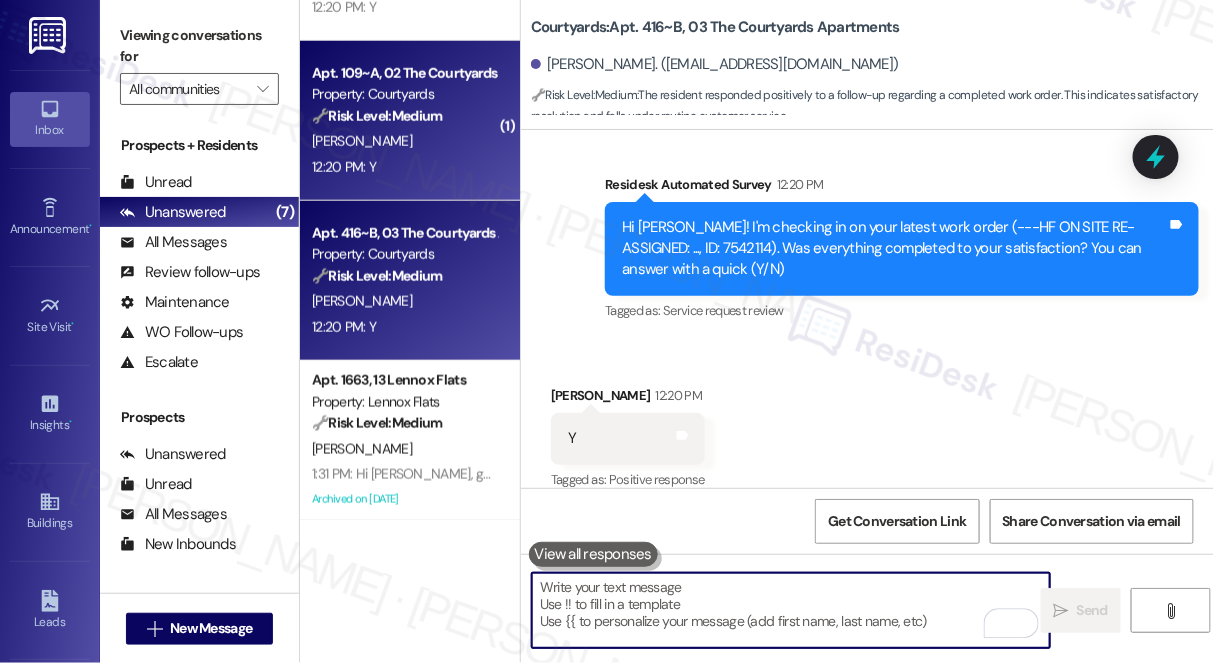 type on "Fetching suggested responses. Please feel free to read through the conversation in the meantime." 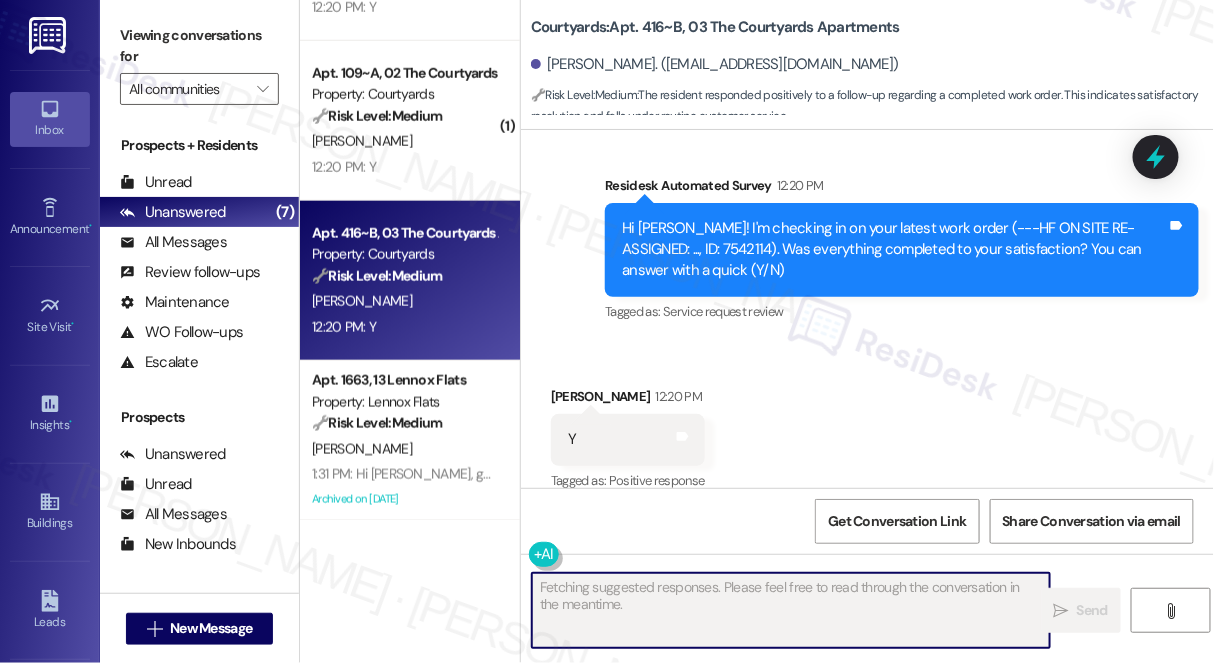 click on "Apt. 109~A, 02 The Courtyards Apartments Property: Courtyards 🔧  Risk Level:  Medium The message is a follow-up on a completed work order and the resident responded positively, indicating satisfactory completion. This is a routine customer satisfaction check. [PERSON_NAME] 12:20 PM: Y 12:20 PM: Y" at bounding box center [410, 121] 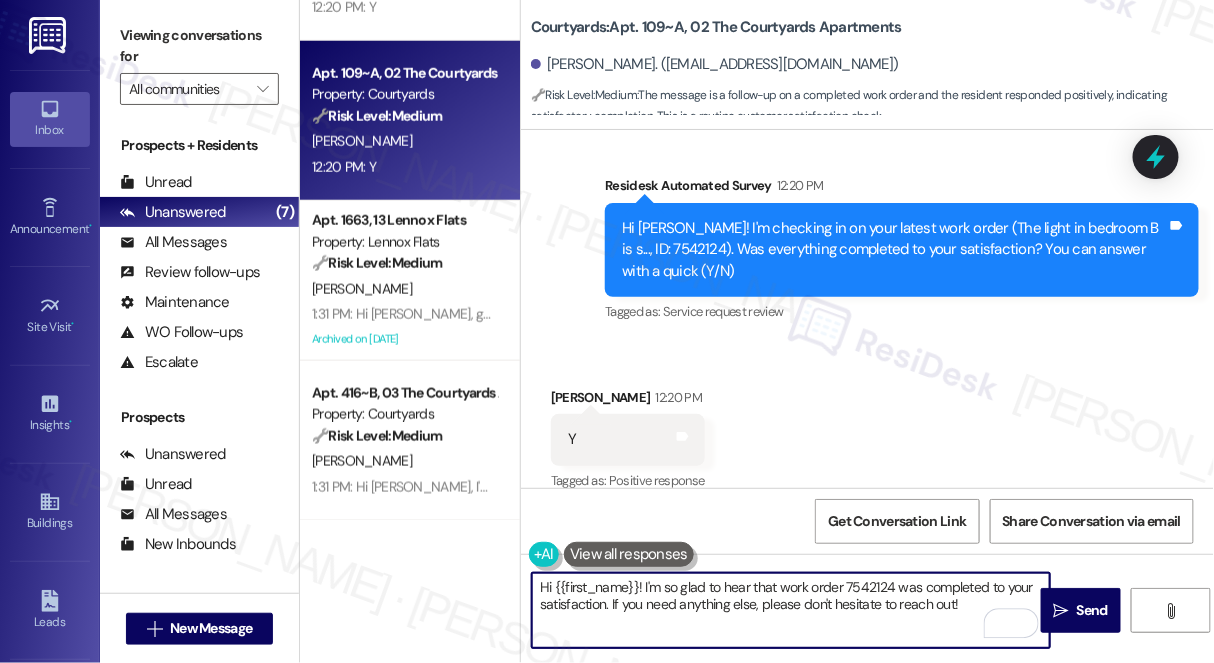 drag, startPoint x: 962, startPoint y: 606, endPoint x: 610, endPoint y: 616, distance: 352.14203 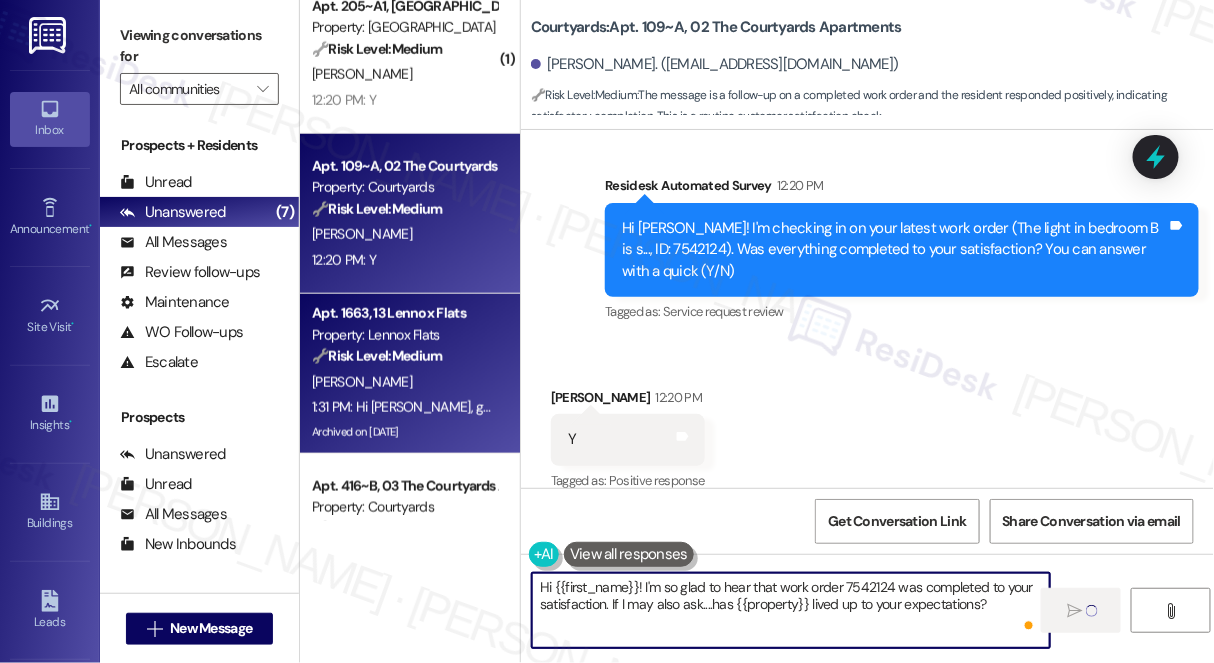 type on "Fetching suggested responses. Please feel free to read through the conversation in the meantime." 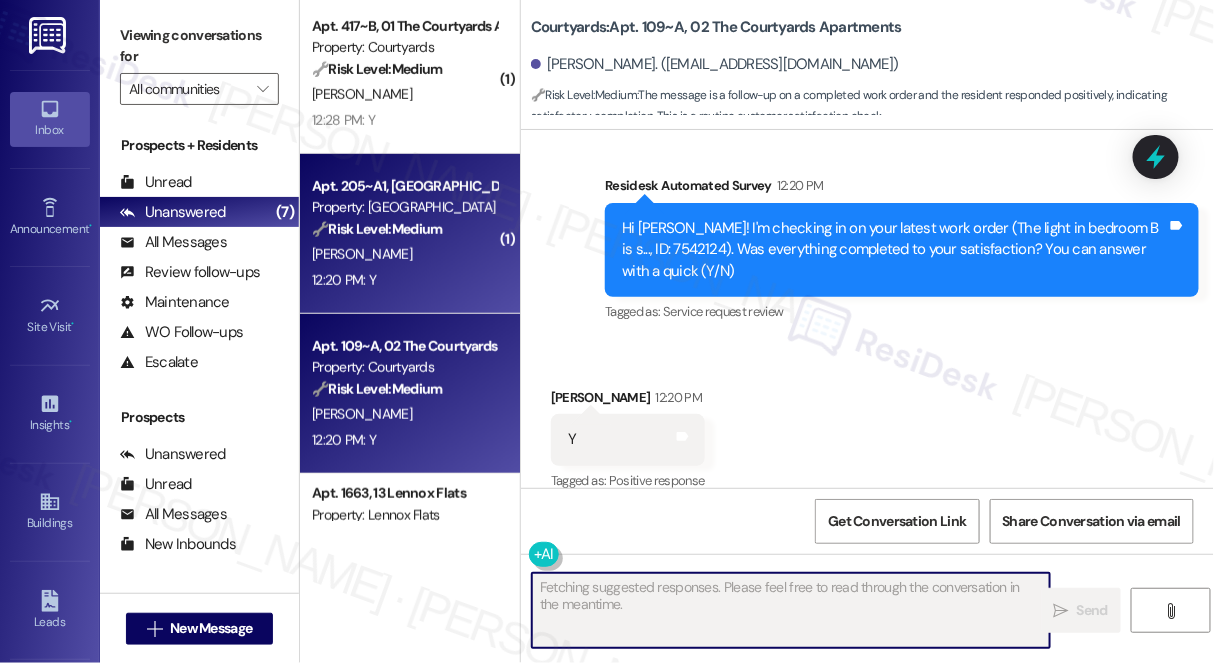 click on "[PERSON_NAME]" at bounding box center (404, 254) 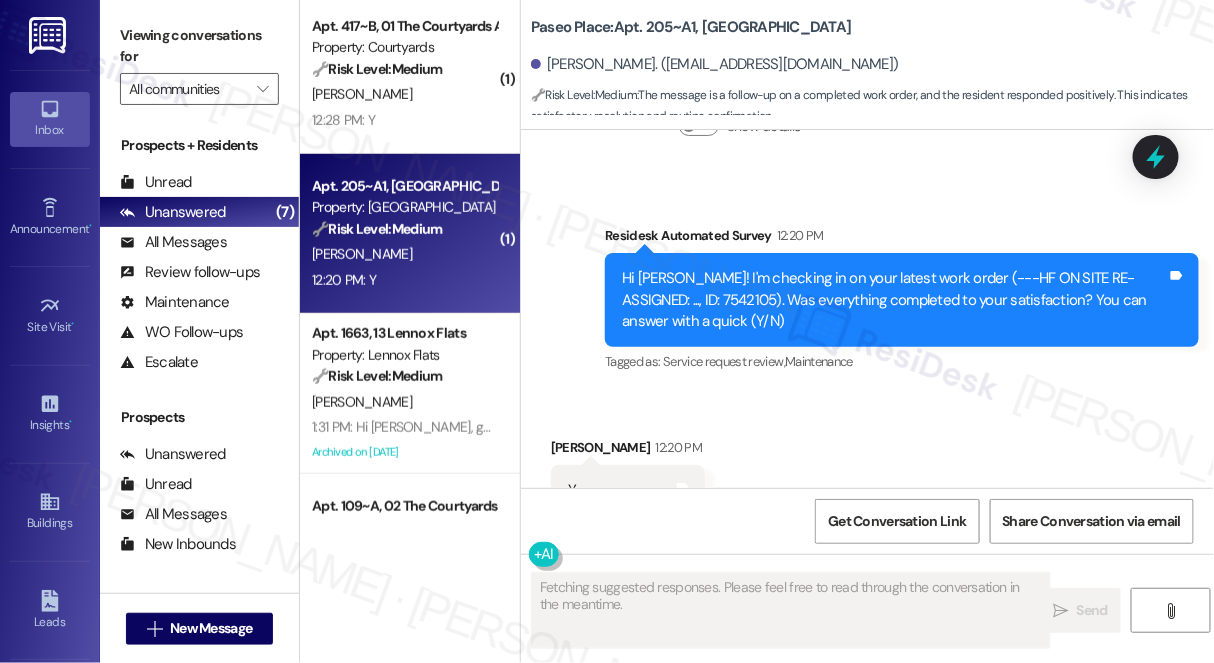 scroll, scrollTop: 1781, scrollLeft: 0, axis: vertical 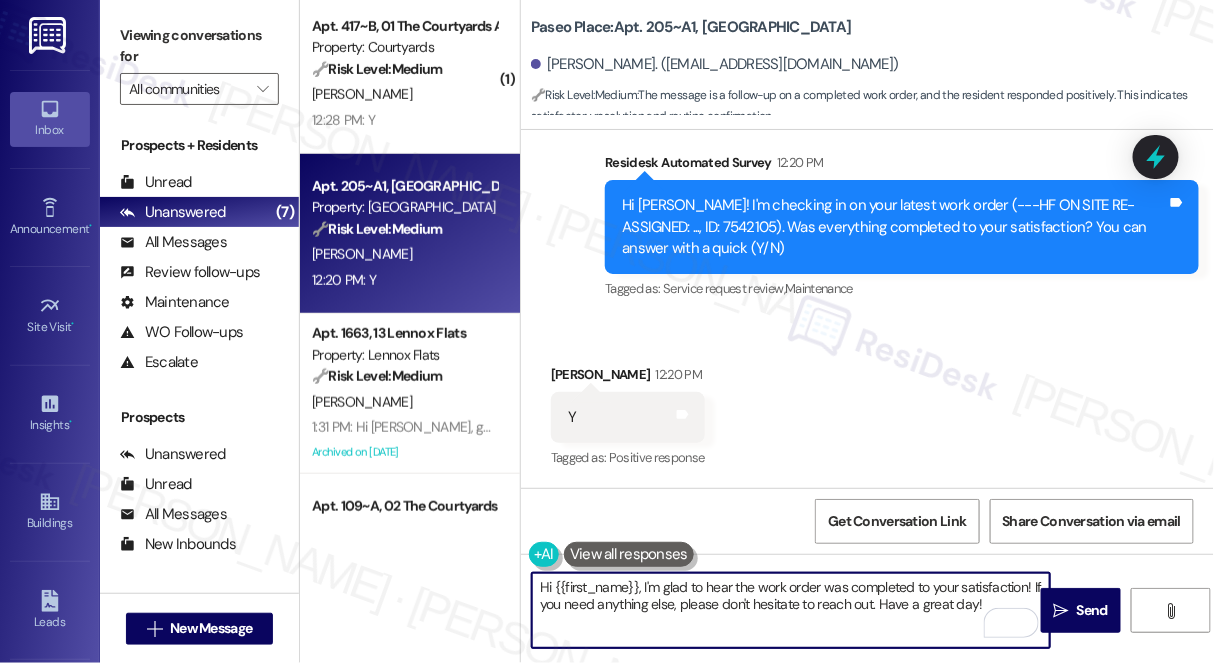 drag, startPoint x: 1003, startPoint y: 614, endPoint x: 1031, endPoint y: 566, distance: 55.569775 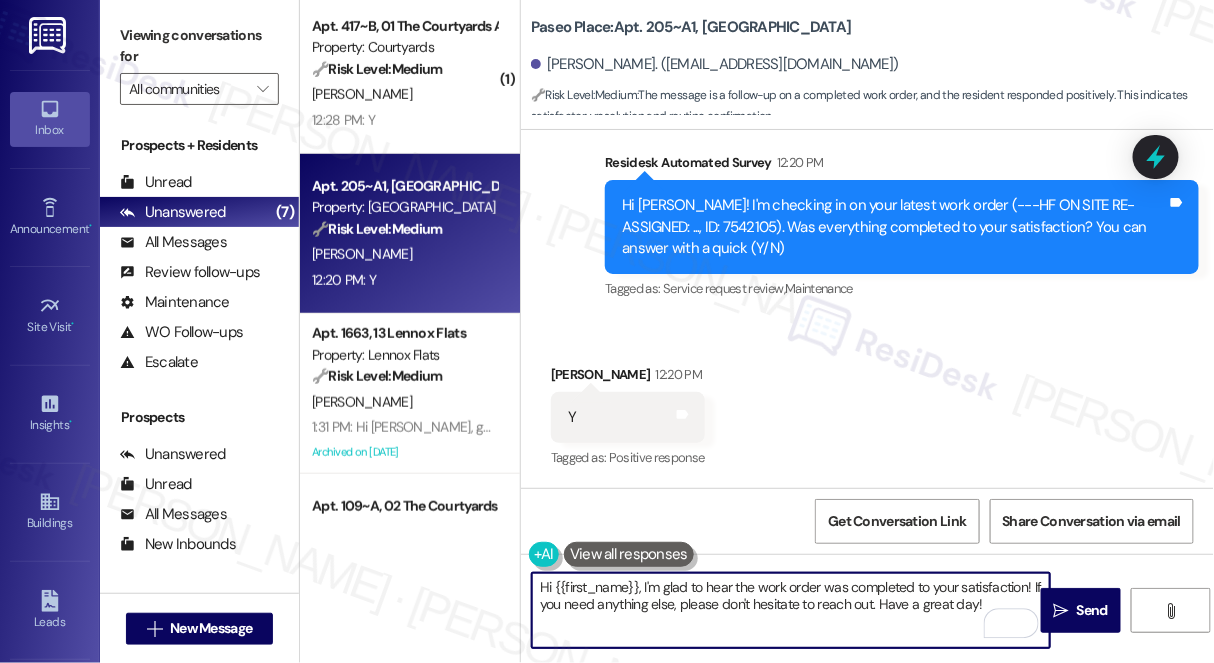 paste on "I may also ask....has {{property}} lived up to your expectations?" 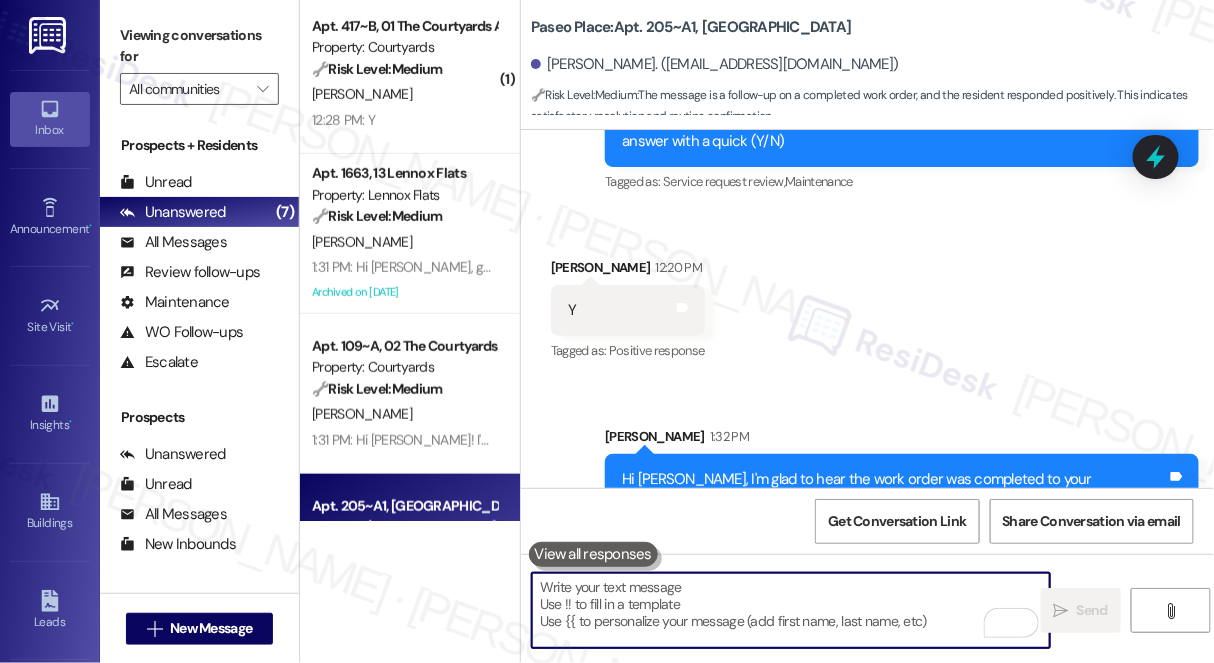 scroll, scrollTop: 1942, scrollLeft: 0, axis: vertical 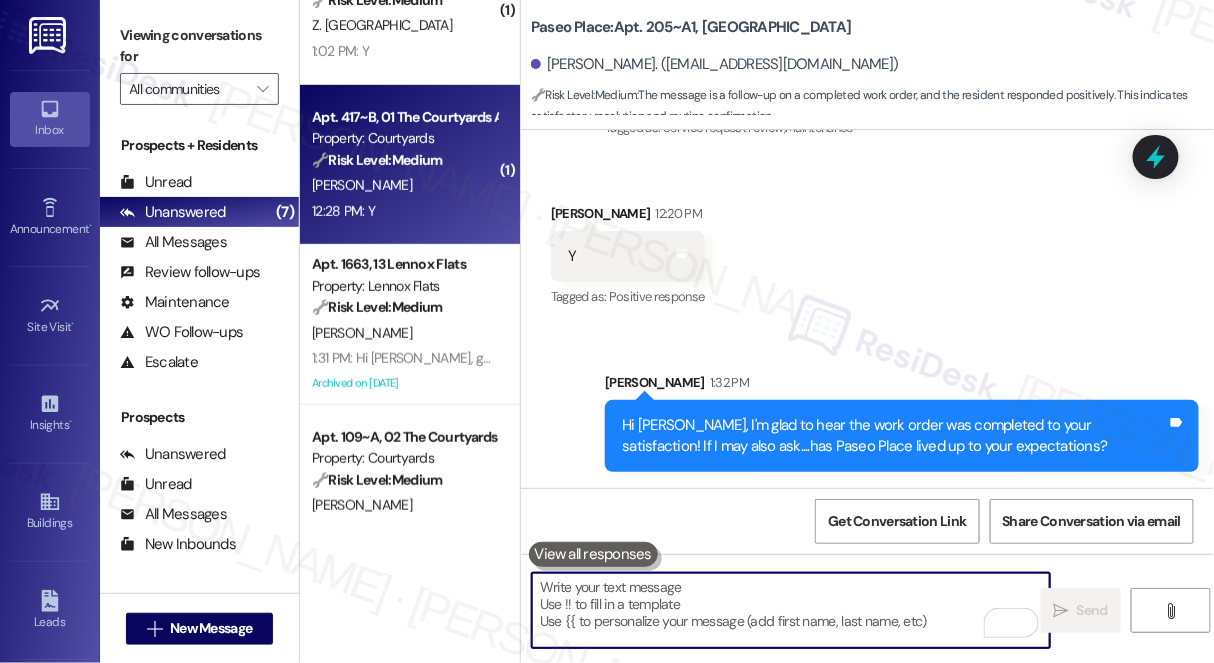 type 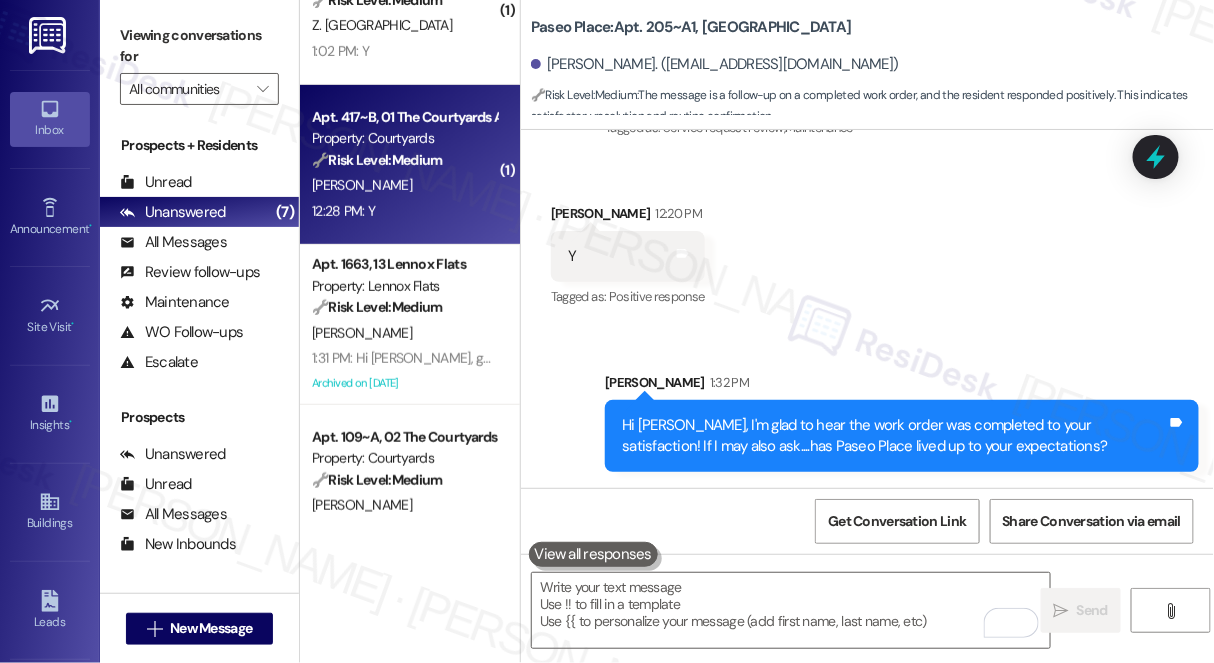 click on "[PERSON_NAME]" at bounding box center (404, 185) 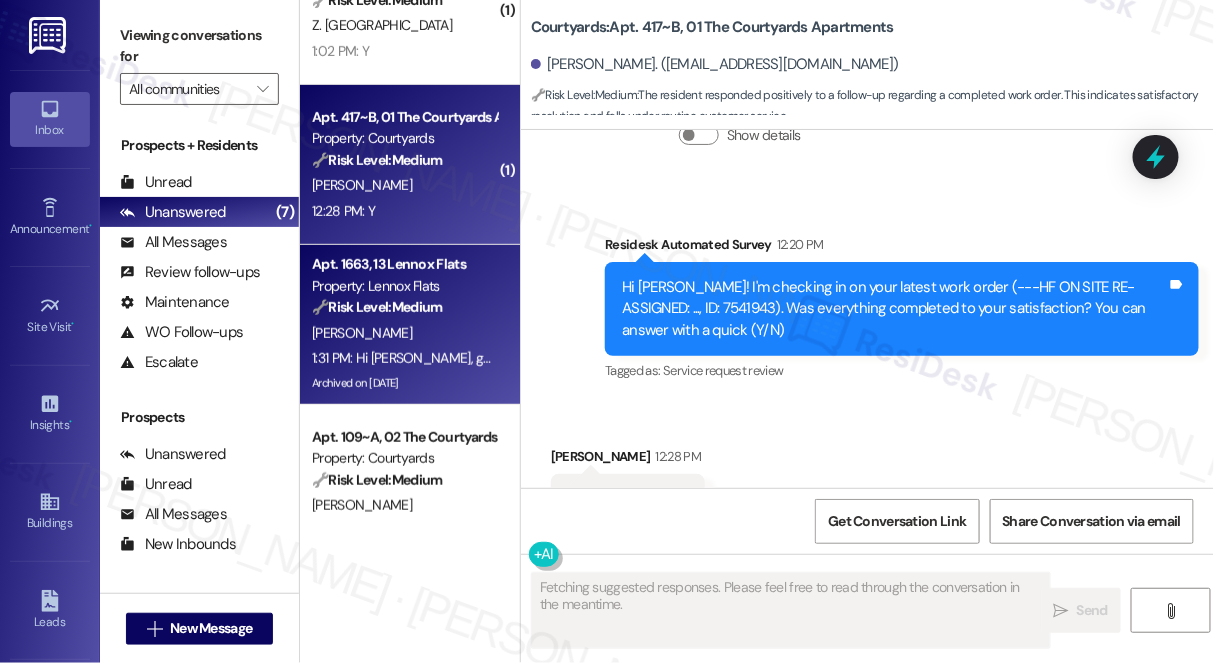 scroll, scrollTop: 4746, scrollLeft: 0, axis: vertical 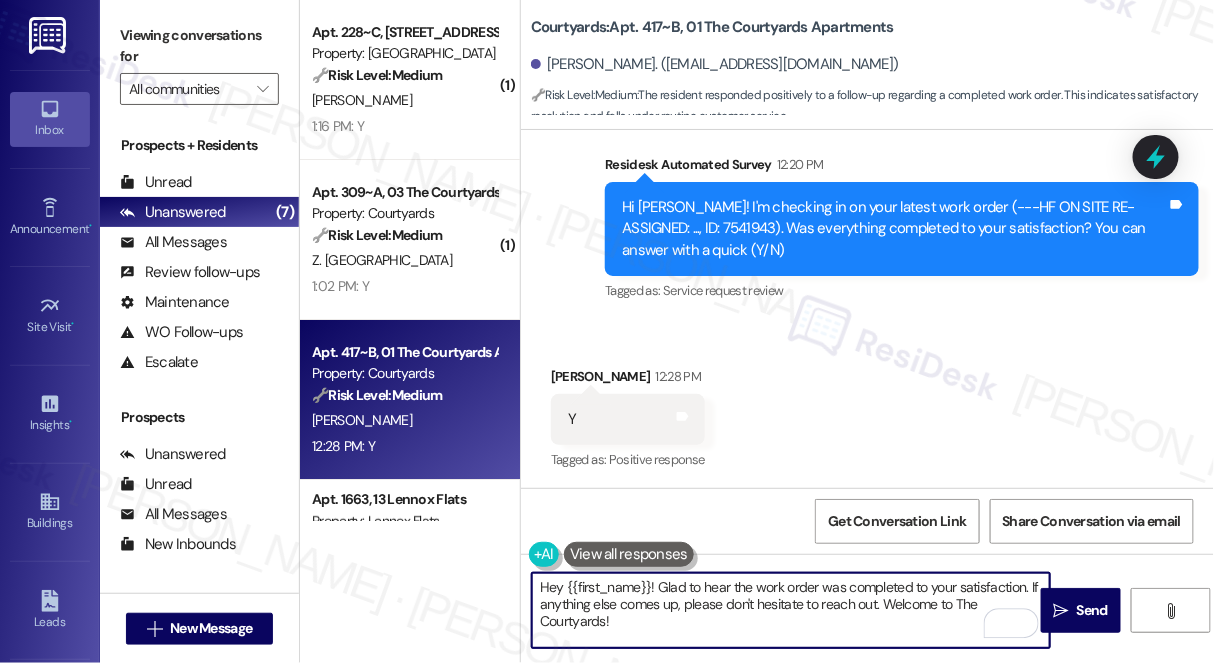 drag, startPoint x: 861, startPoint y: 635, endPoint x: 1029, endPoint y: 573, distance: 179.07541 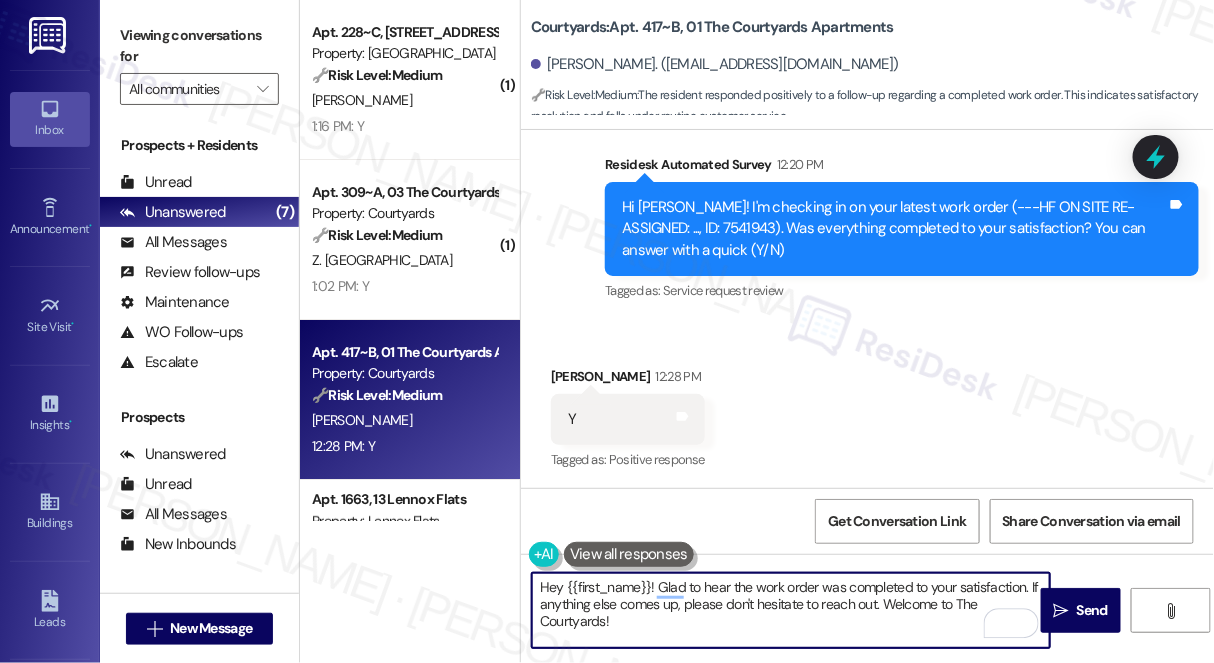 paste on "I may also ask....has {{property}} lived up to your expectations?" 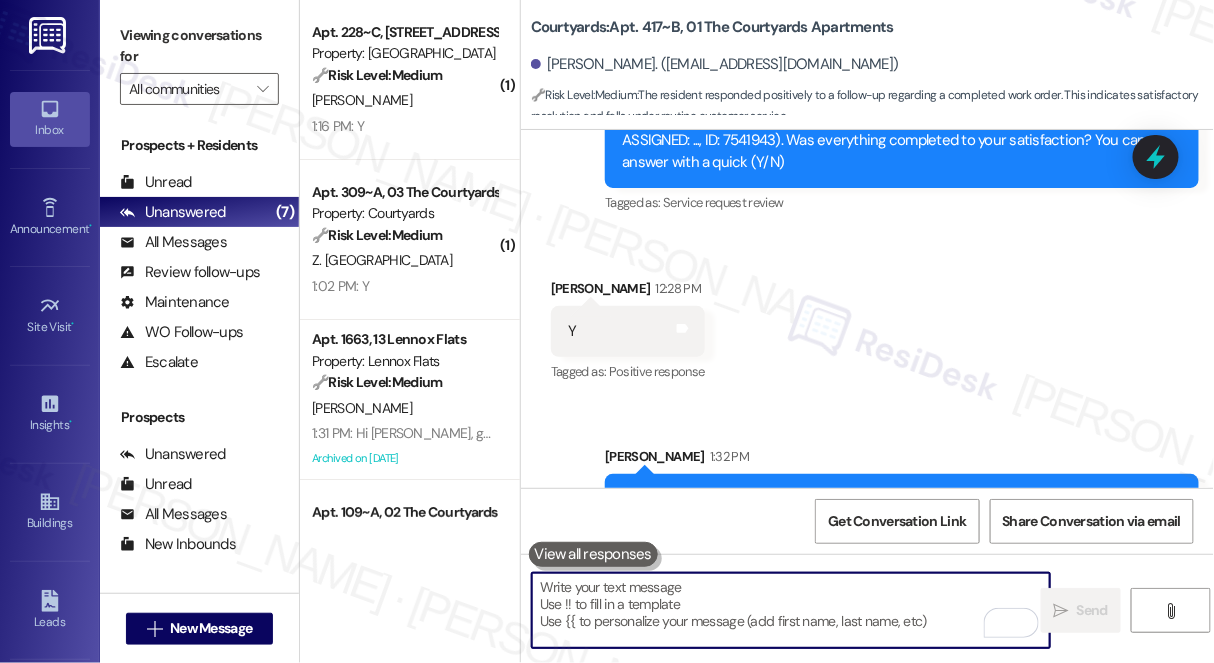 scroll, scrollTop: 4907, scrollLeft: 0, axis: vertical 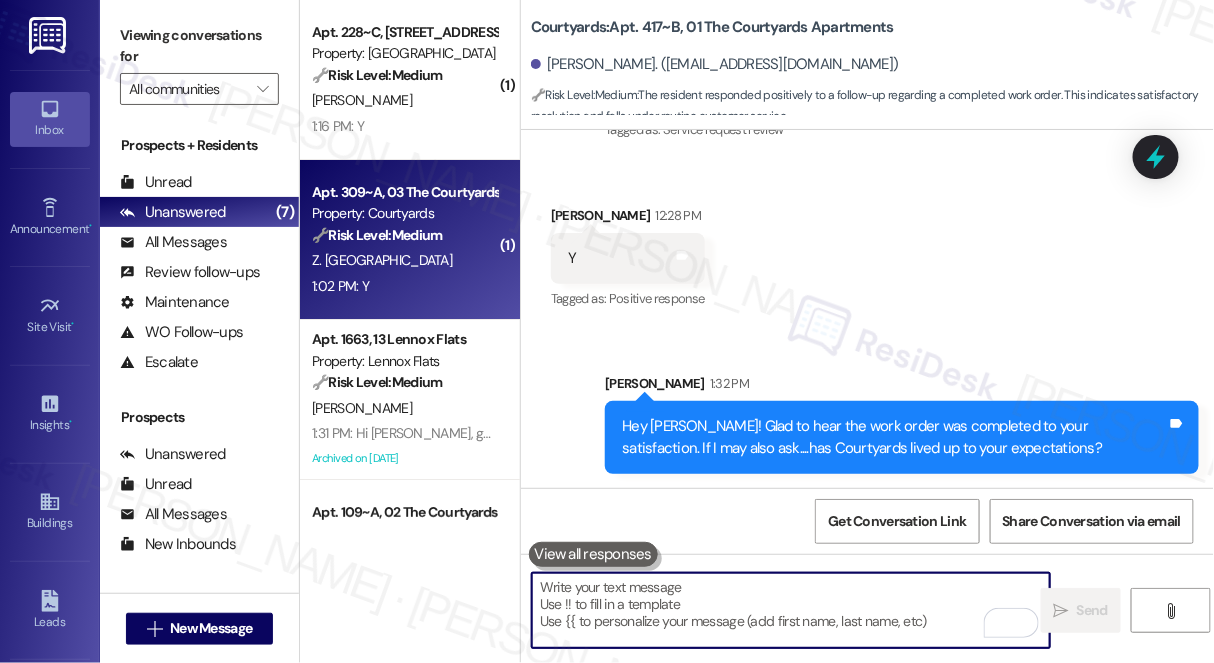 type 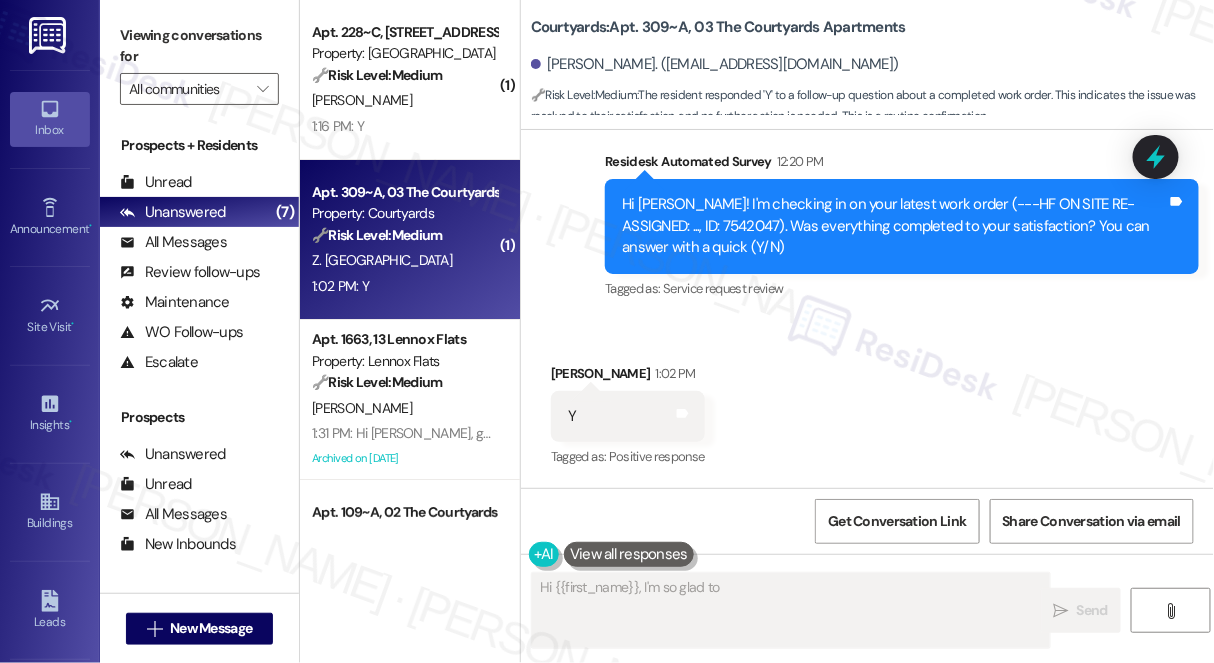 scroll, scrollTop: 786, scrollLeft: 0, axis: vertical 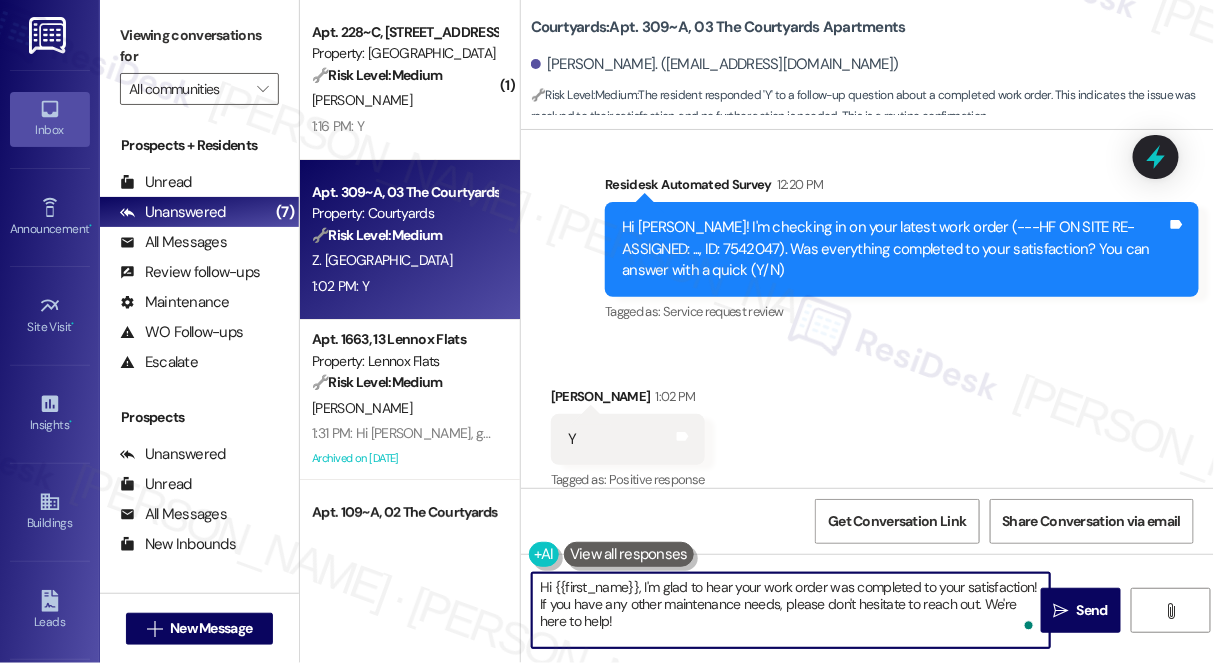 drag, startPoint x: 648, startPoint y: 624, endPoint x: 538, endPoint y: 606, distance: 111.463 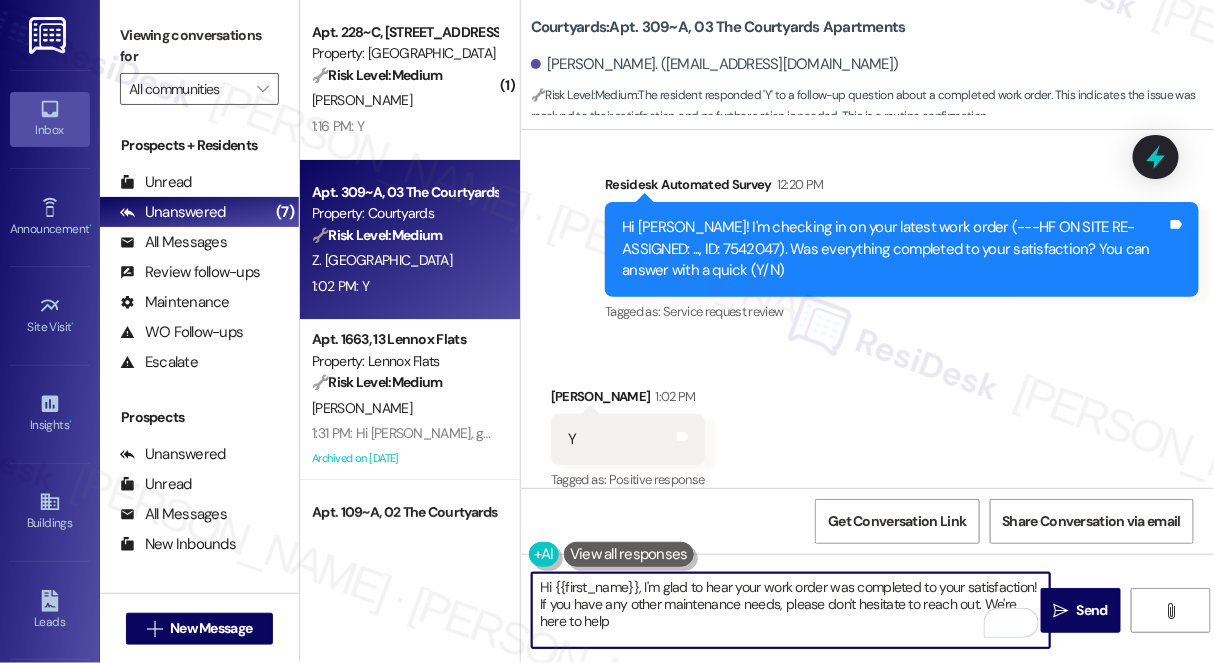type on "Hi {{first_name}}, I'm glad to hear your work order was completed to your satisfaction! If you have any other maintenance needs, please don't hesitate to reach out. We're here to help!" 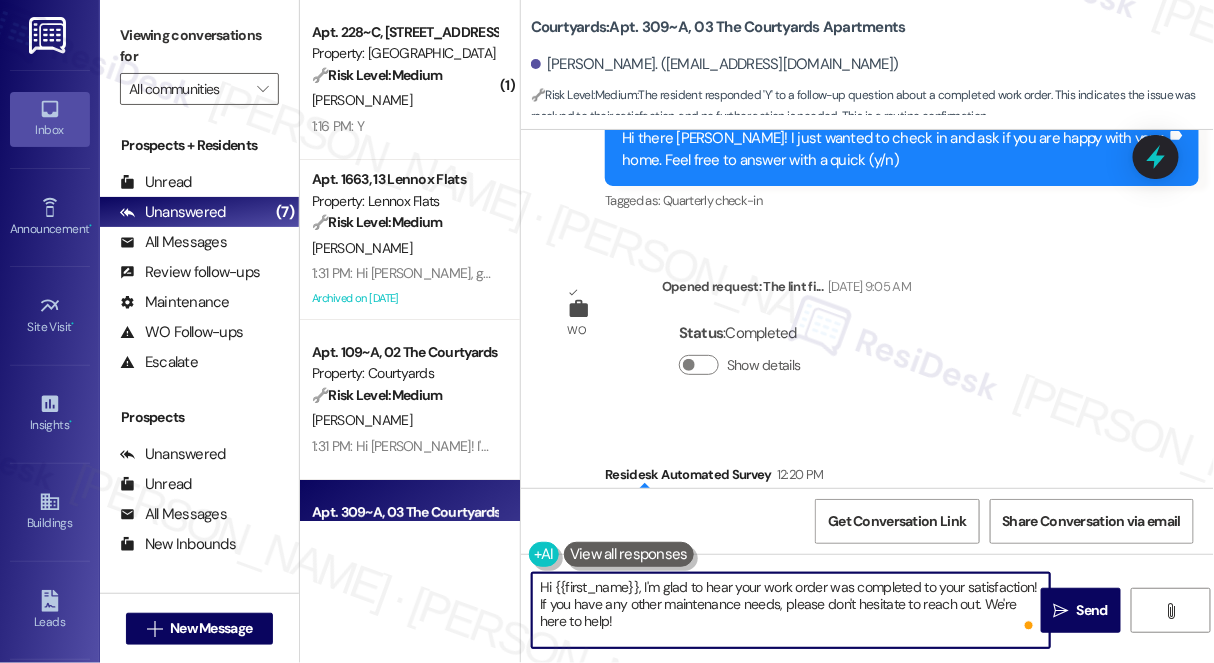 scroll, scrollTop: 493, scrollLeft: 0, axis: vertical 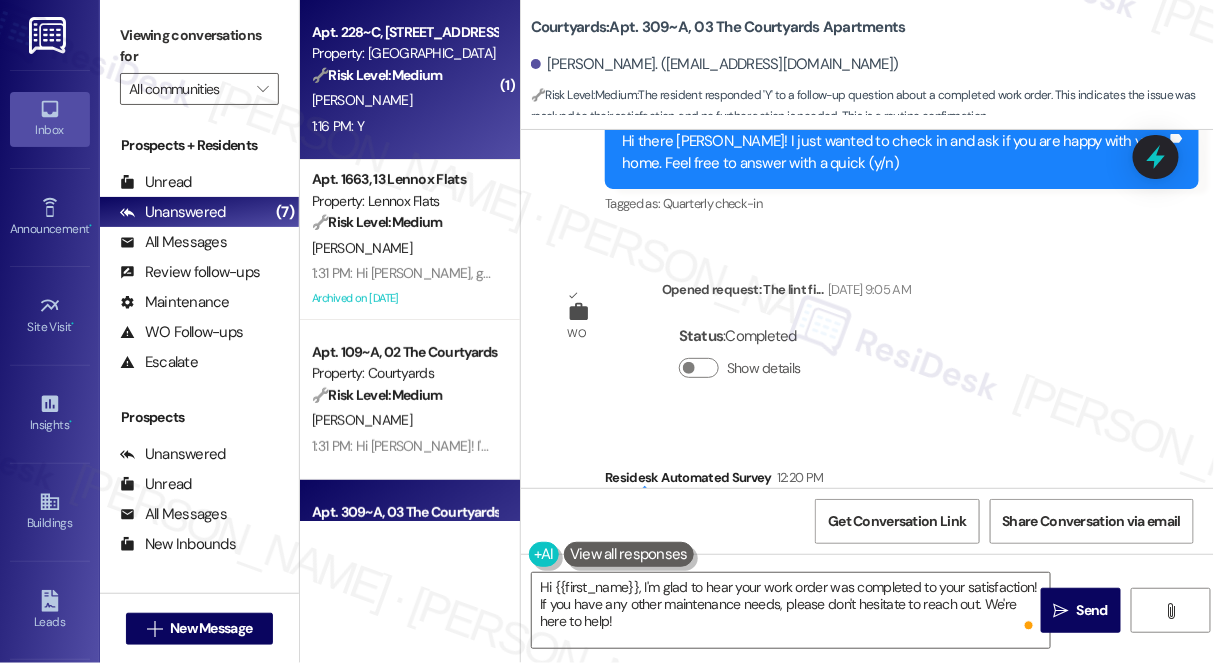 click on "Apt. 228~C, [STREET_ADDRESS] Property: [GEOGRAPHIC_DATA] 🔧  Risk Level:  Medium The resident responded positively to a check-in regarding a completed work order. This indicates satisfactory resolution and falls under routine follow-up. [PERSON_NAME] 1:16 PM: Y 1:16 PM: Y" at bounding box center [410, 80] 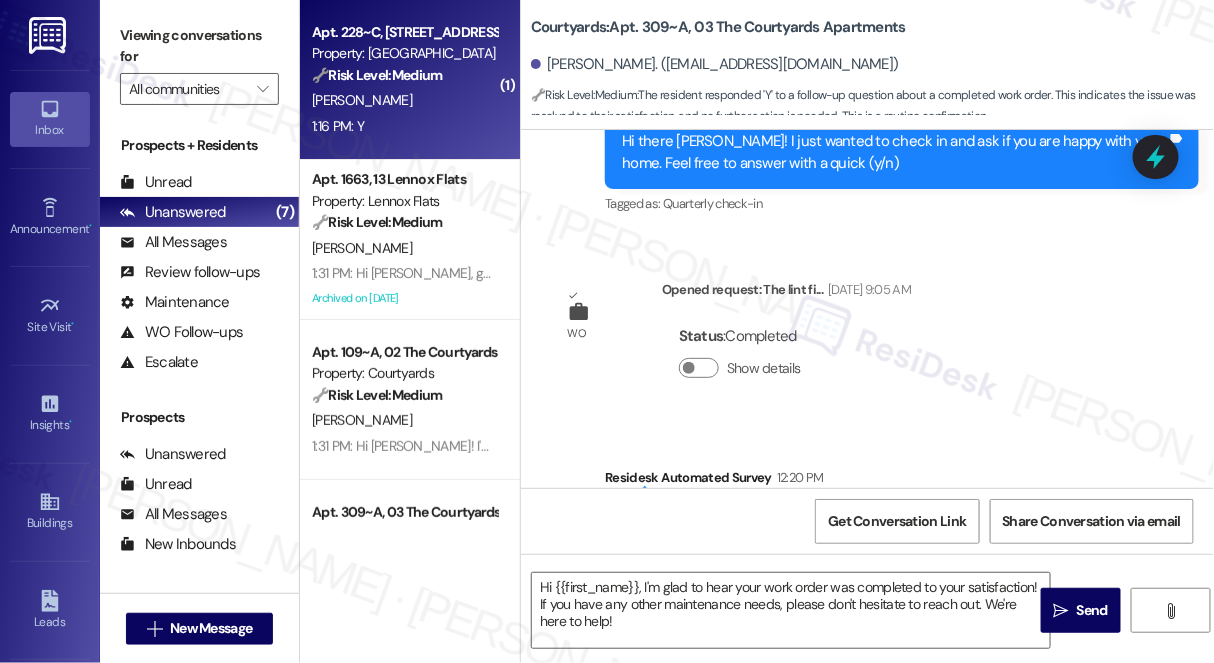 type on "Fetching suggested responses. Please feel free to read through the conversation in the meantime." 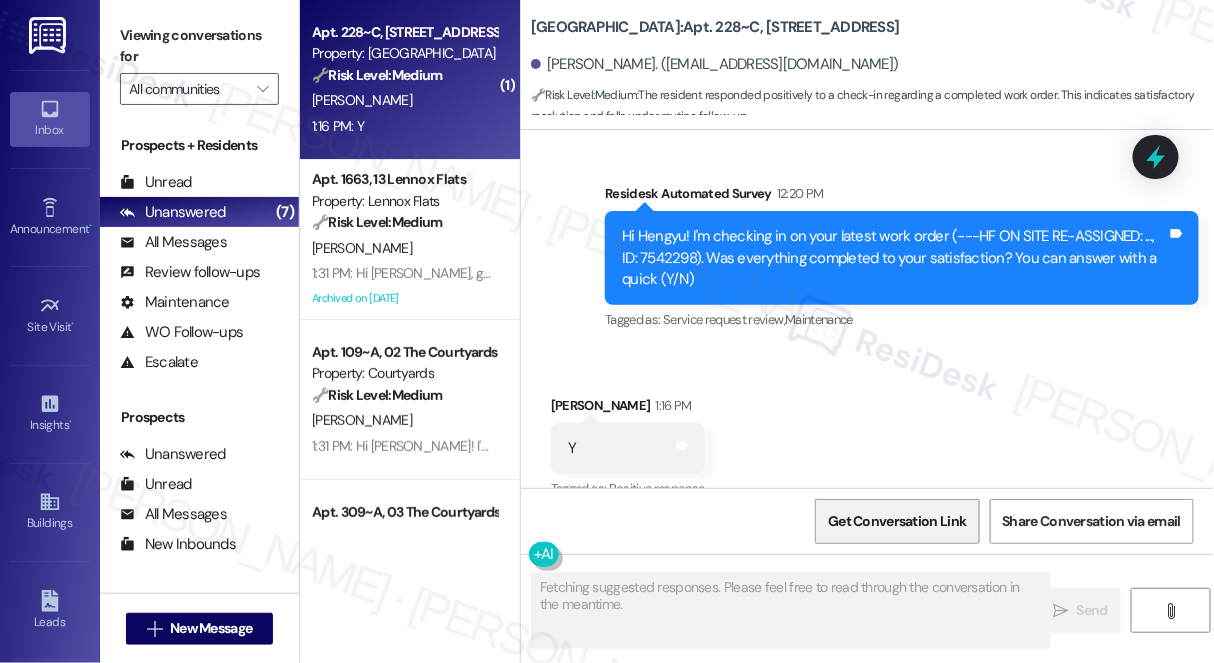 scroll, scrollTop: 2102, scrollLeft: 0, axis: vertical 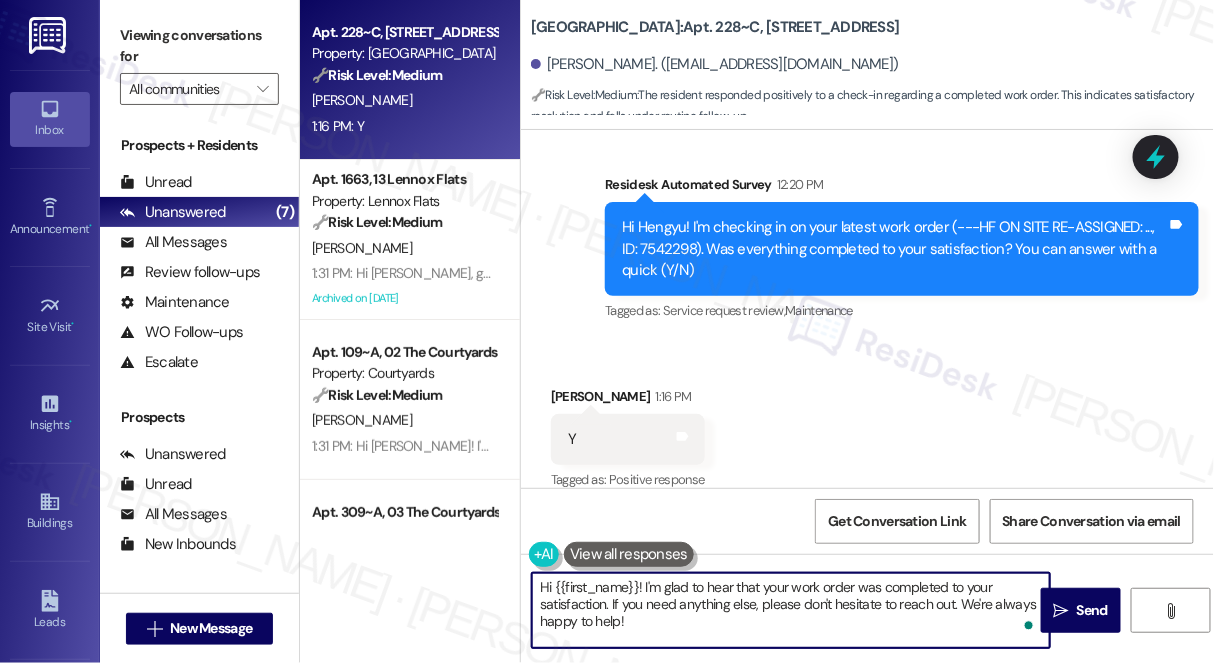 drag, startPoint x: 684, startPoint y: 633, endPoint x: 610, endPoint y: 608, distance: 78.1089 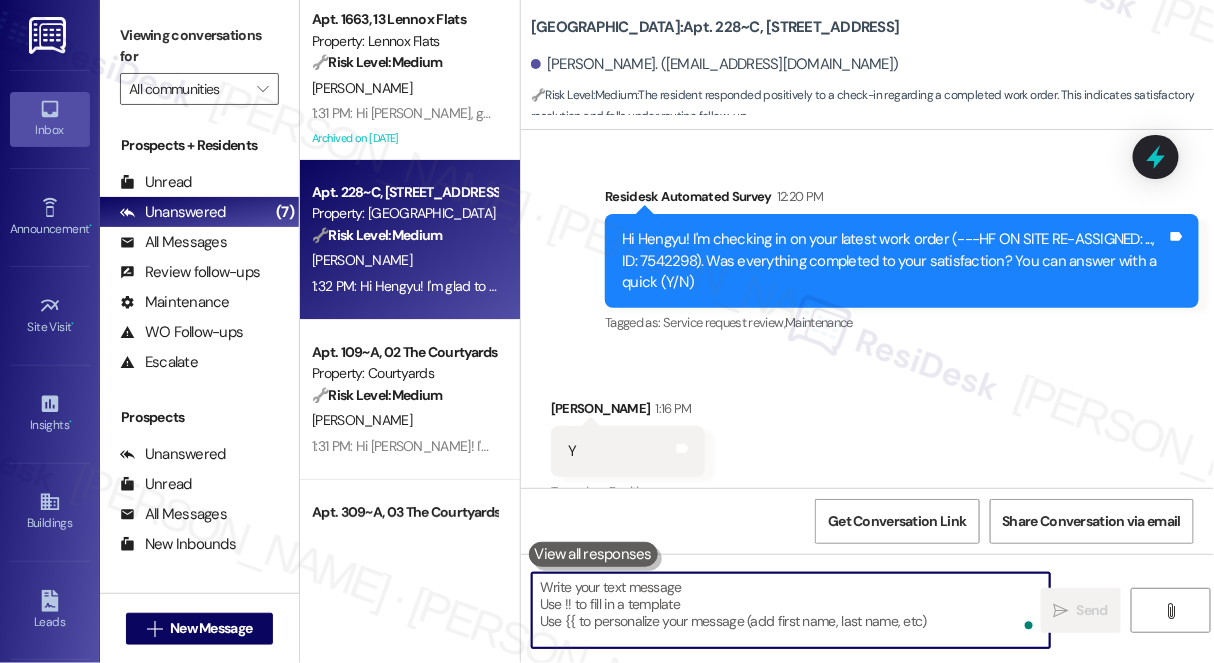 scroll, scrollTop: 2264, scrollLeft: 0, axis: vertical 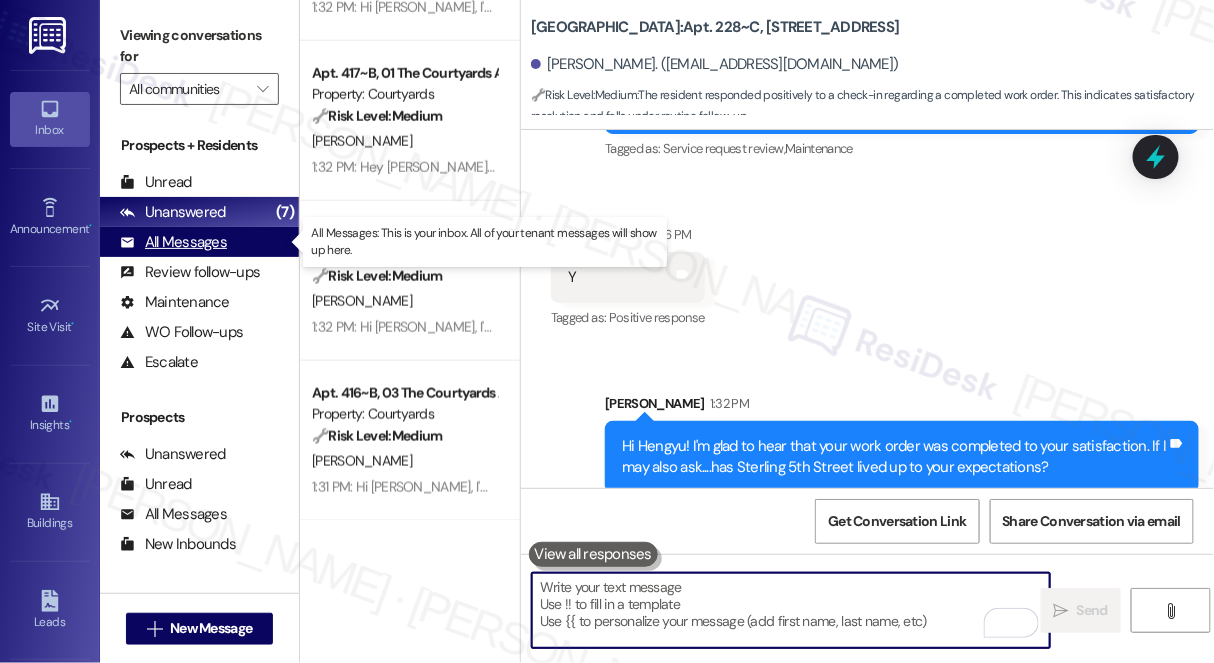 type 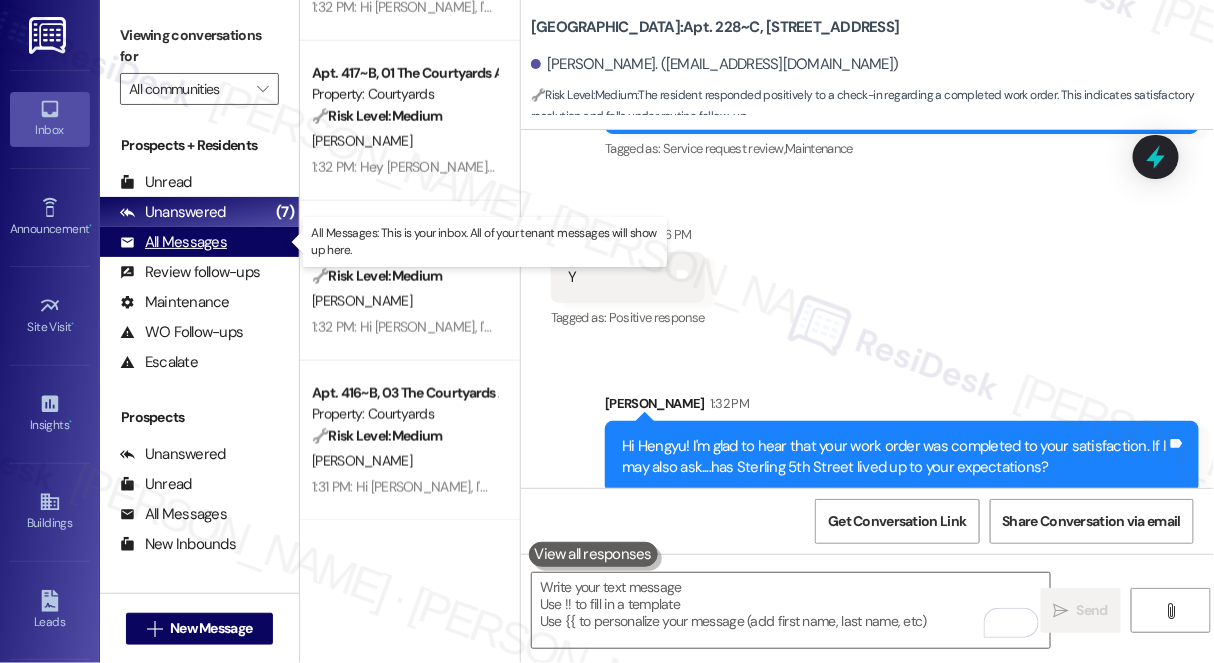 click on "All Messages" at bounding box center [173, 242] 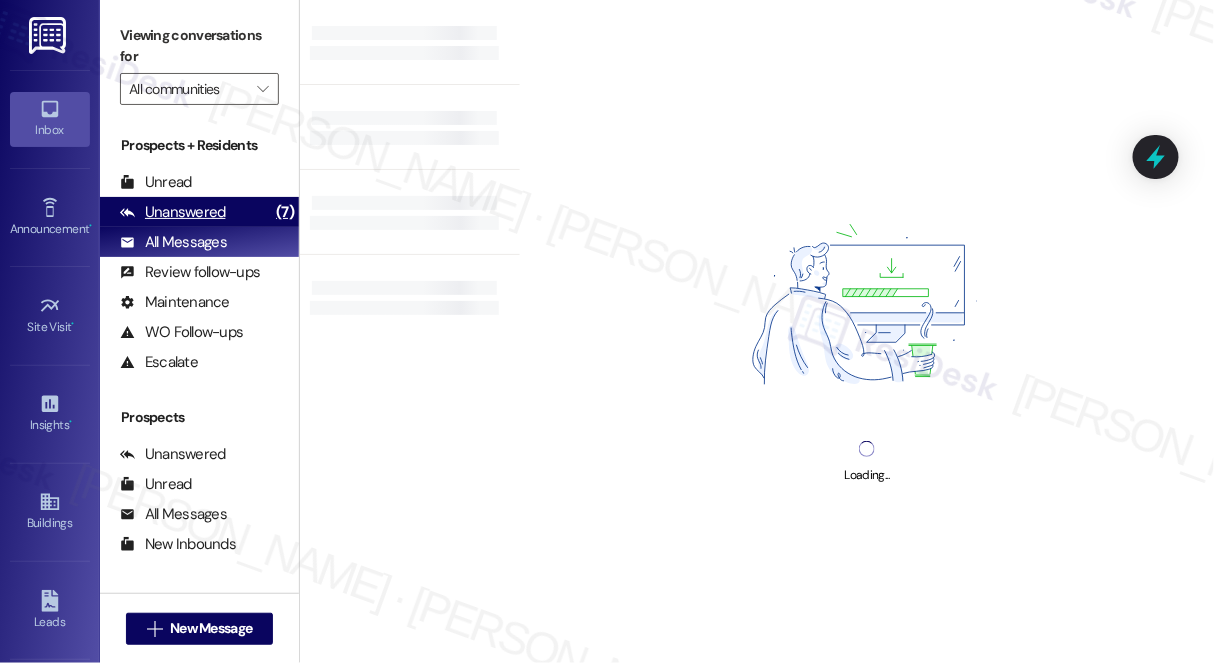 click on "Unanswered" at bounding box center (173, 212) 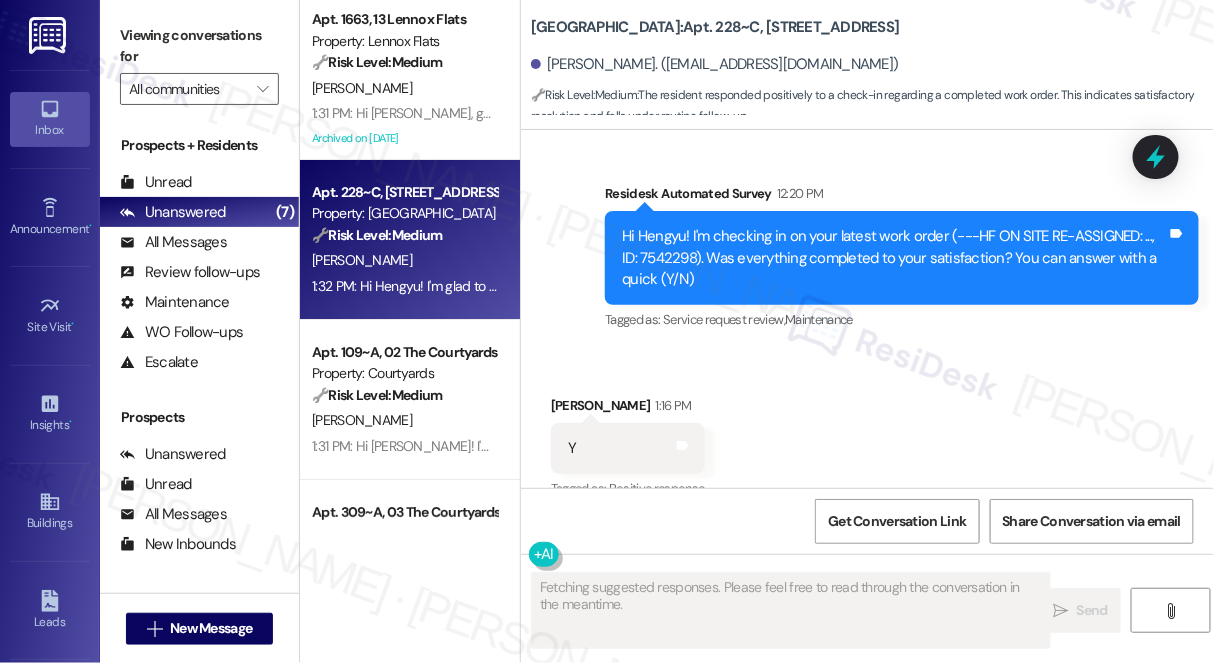 scroll, scrollTop: 2102, scrollLeft: 0, axis: vertical 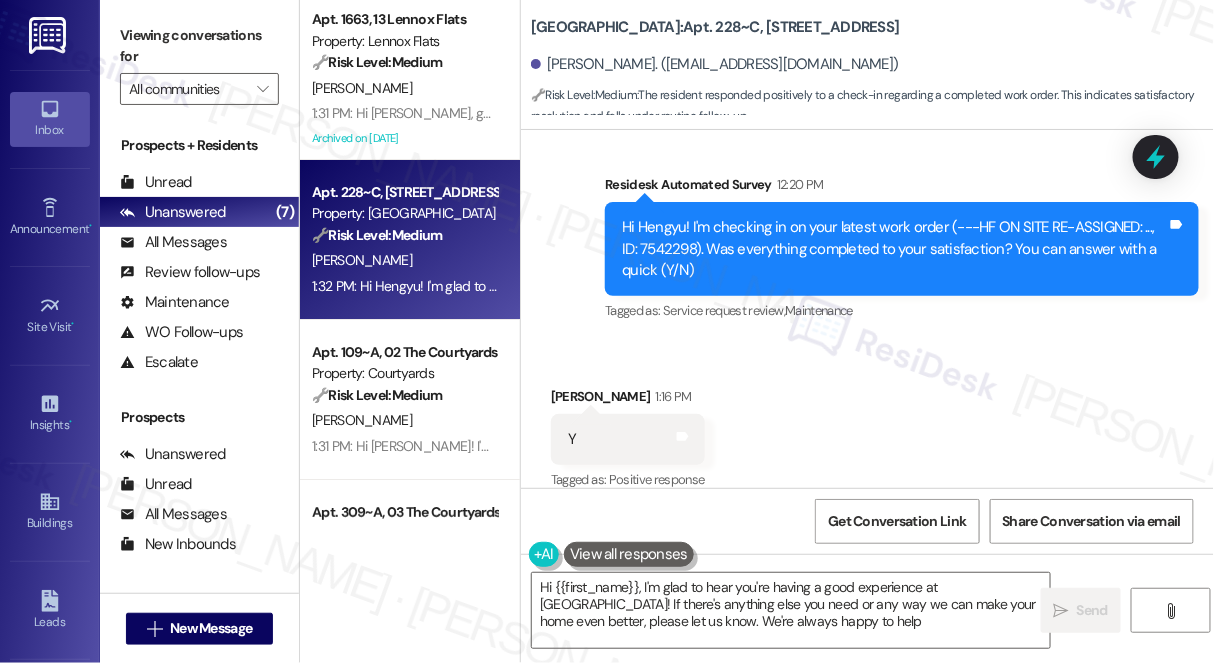 type on "Hi {{first_name}}, I'm glad to hear you're having a good experience at [GEOGRAPHIC_DATA]! If there's anything else you need or any way we can make your home even better, please let us know. We're always happy to help!" 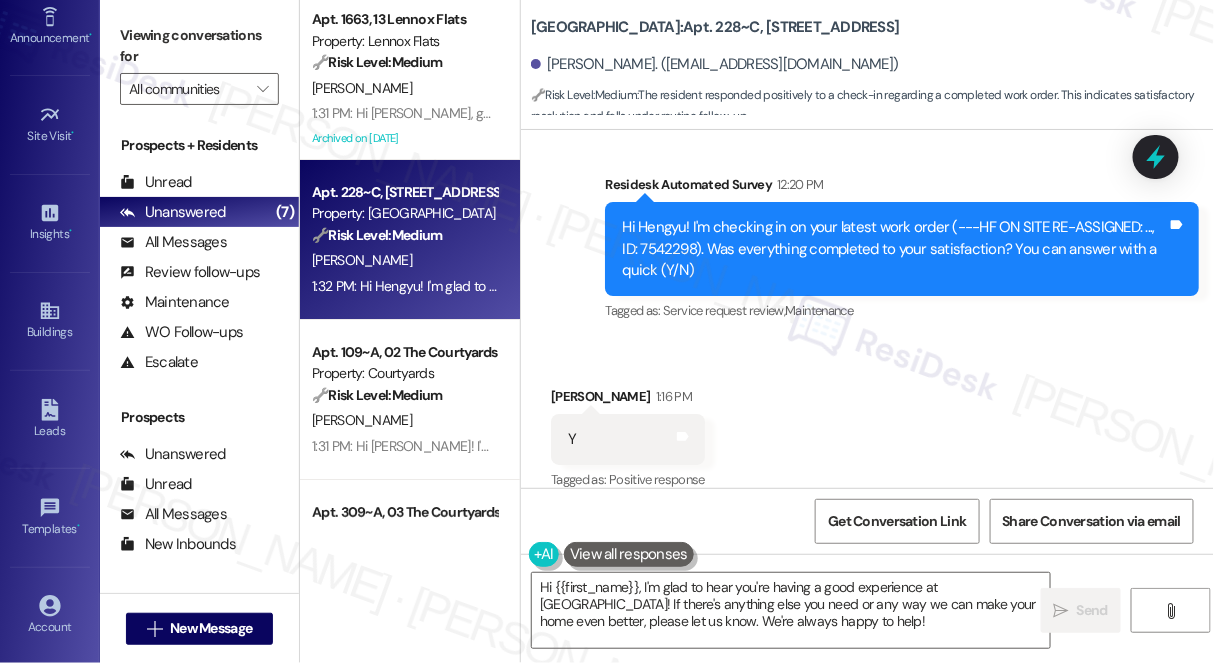 scroll, scrollTop: 283, scrollLeft: 0, axis: vertical 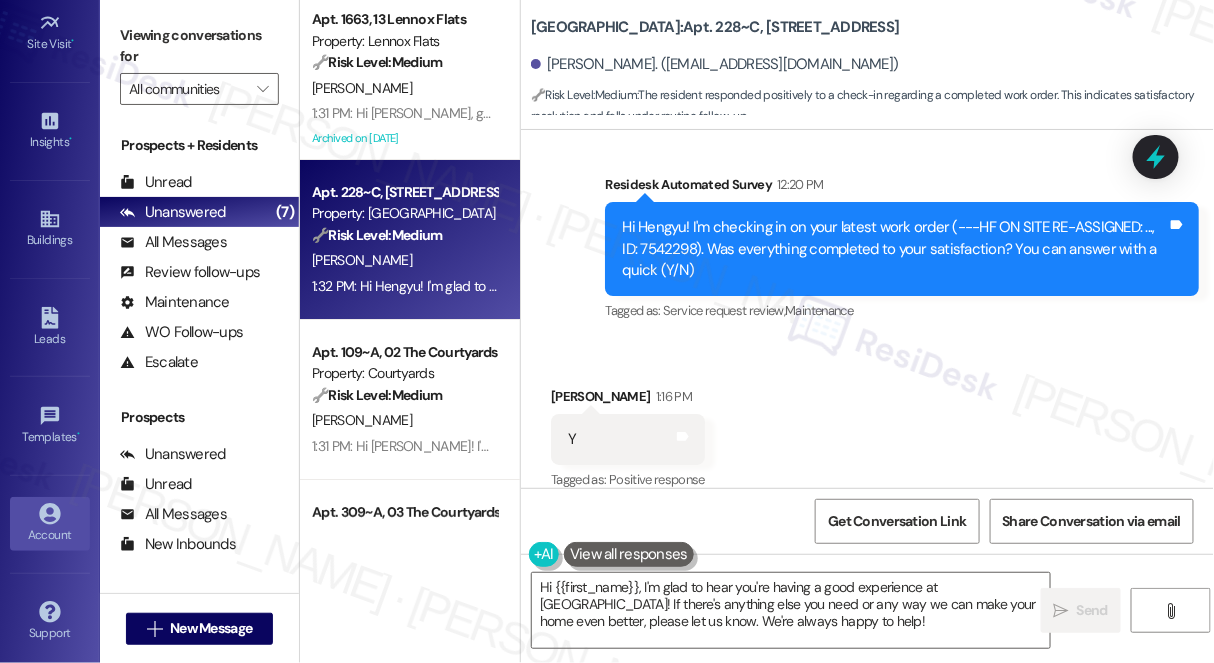 click on "Account" at bounding box center [50, 535] 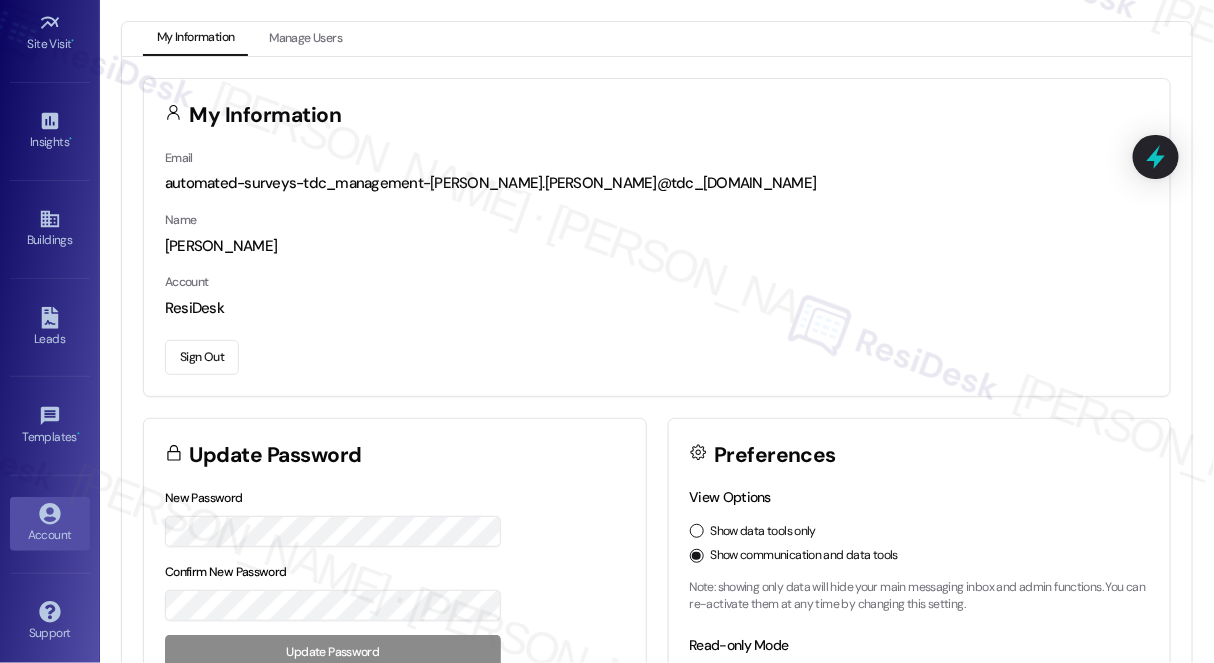 click on "Sign Out" at bounding box center (202, 357) 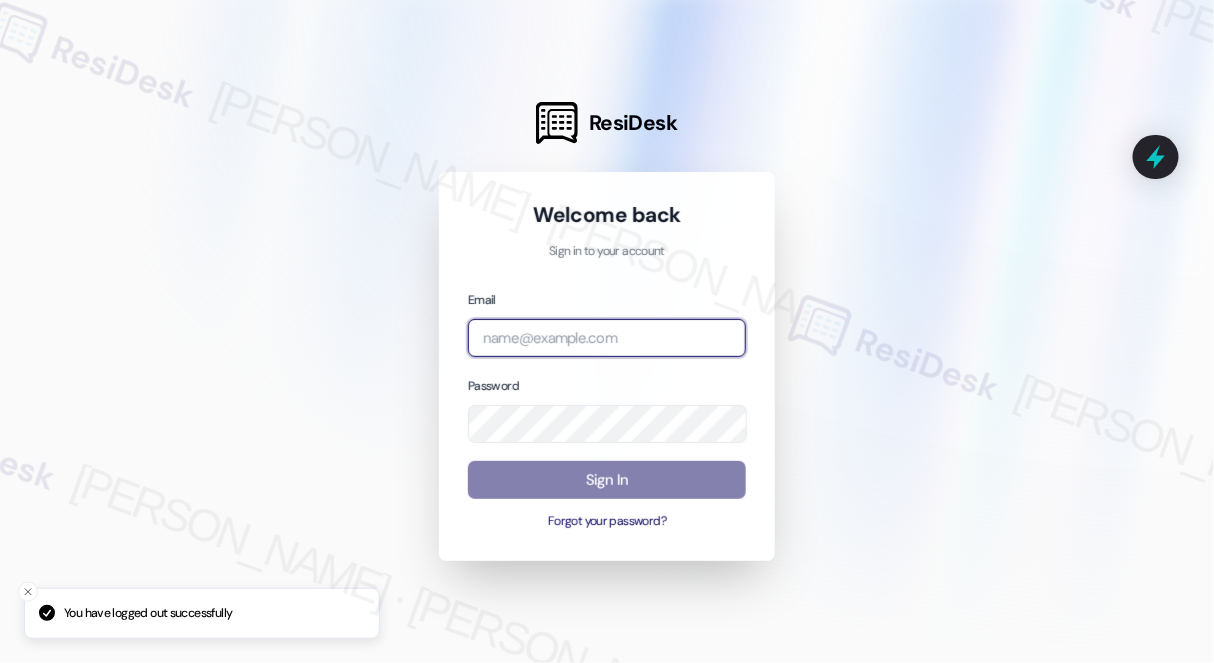 click at bounding box center [607, 338] 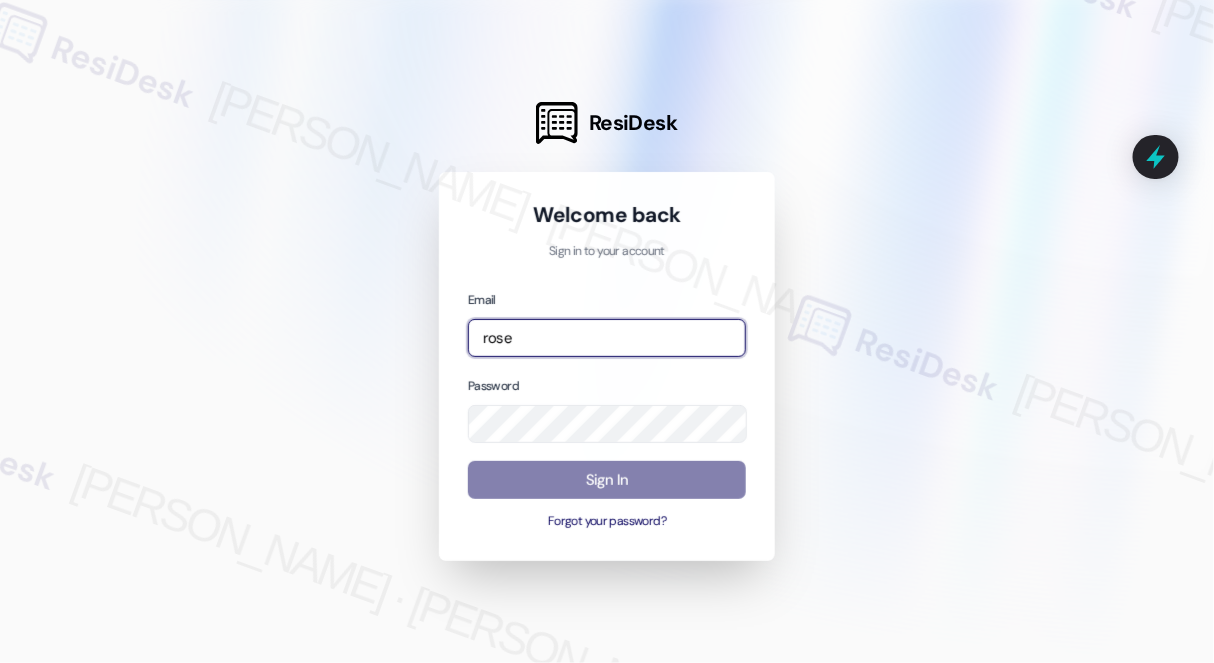 type on "automated-surveys-rose_life-[PERSON_NAME].[PERSON_NAME]@rose_[DOMAIN_NAME]" 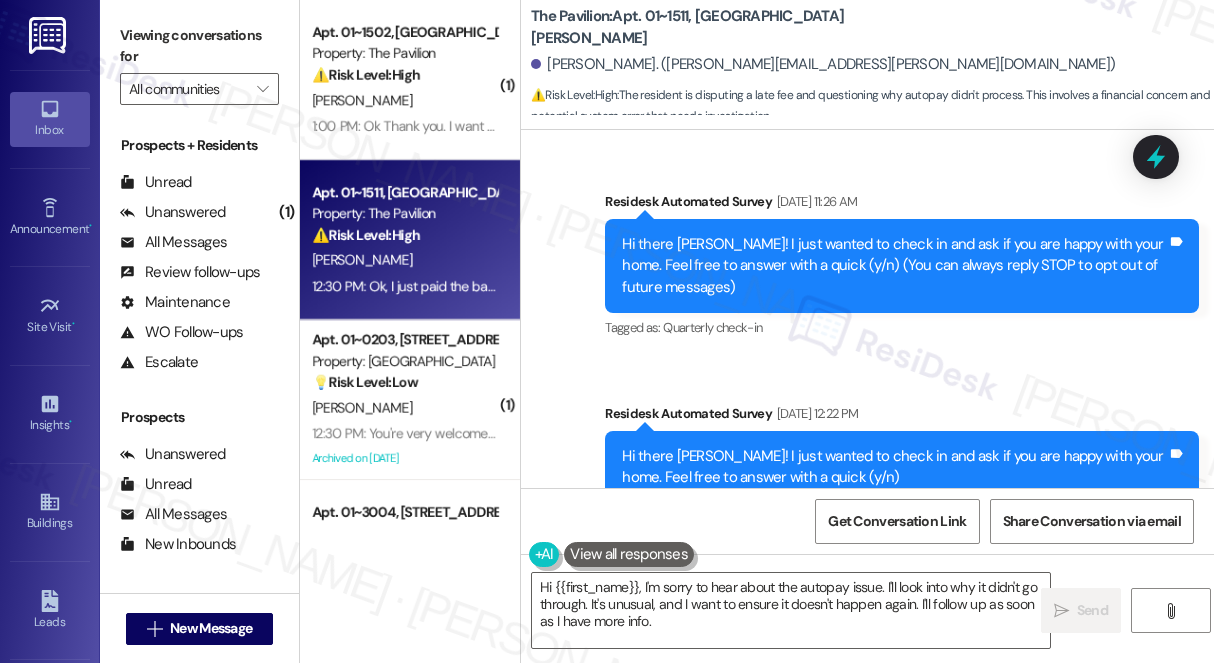 scroll, scrollTop: 0, scrollLeft: 0, axis: both 